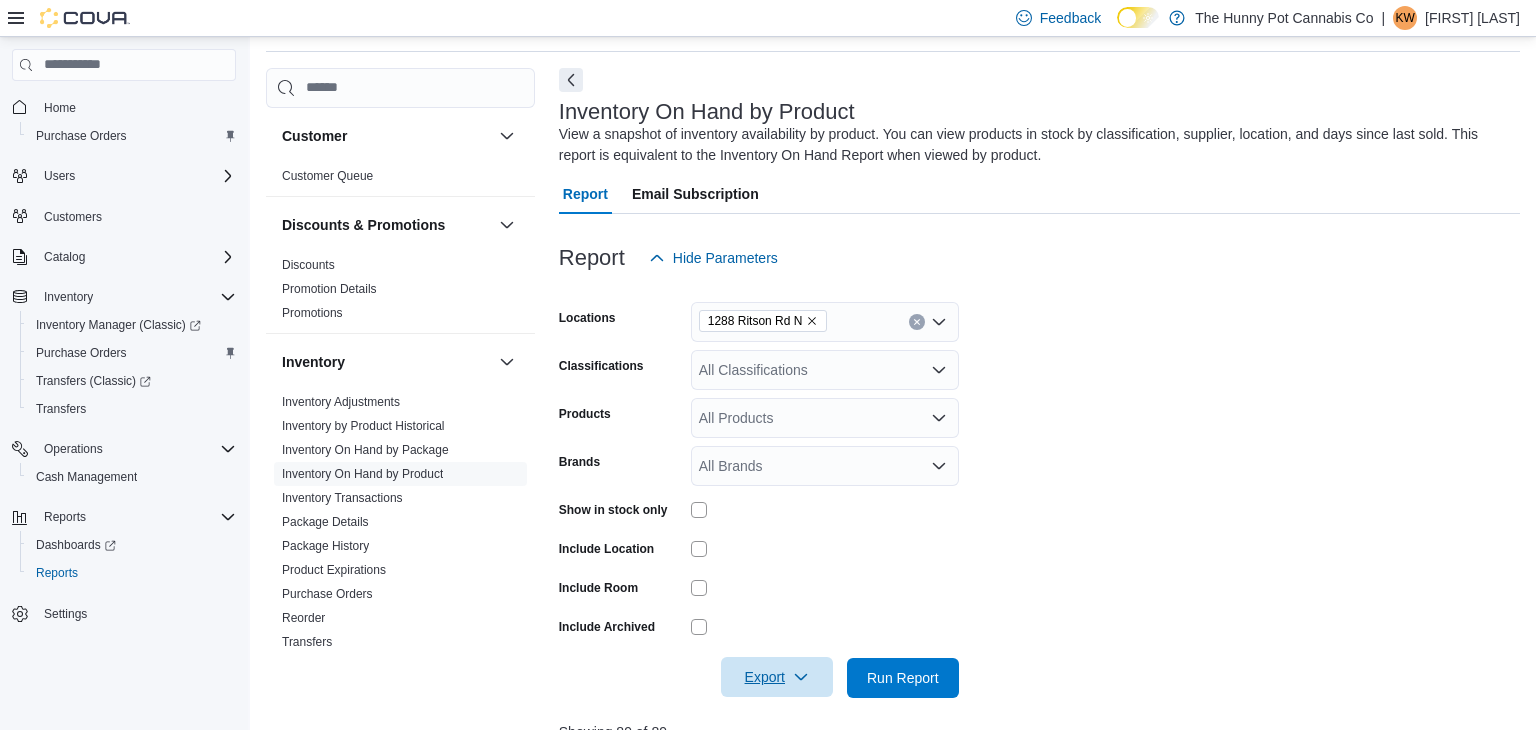 scroll, scrollTop: 66, scrollLeft: 0, axis: vertical 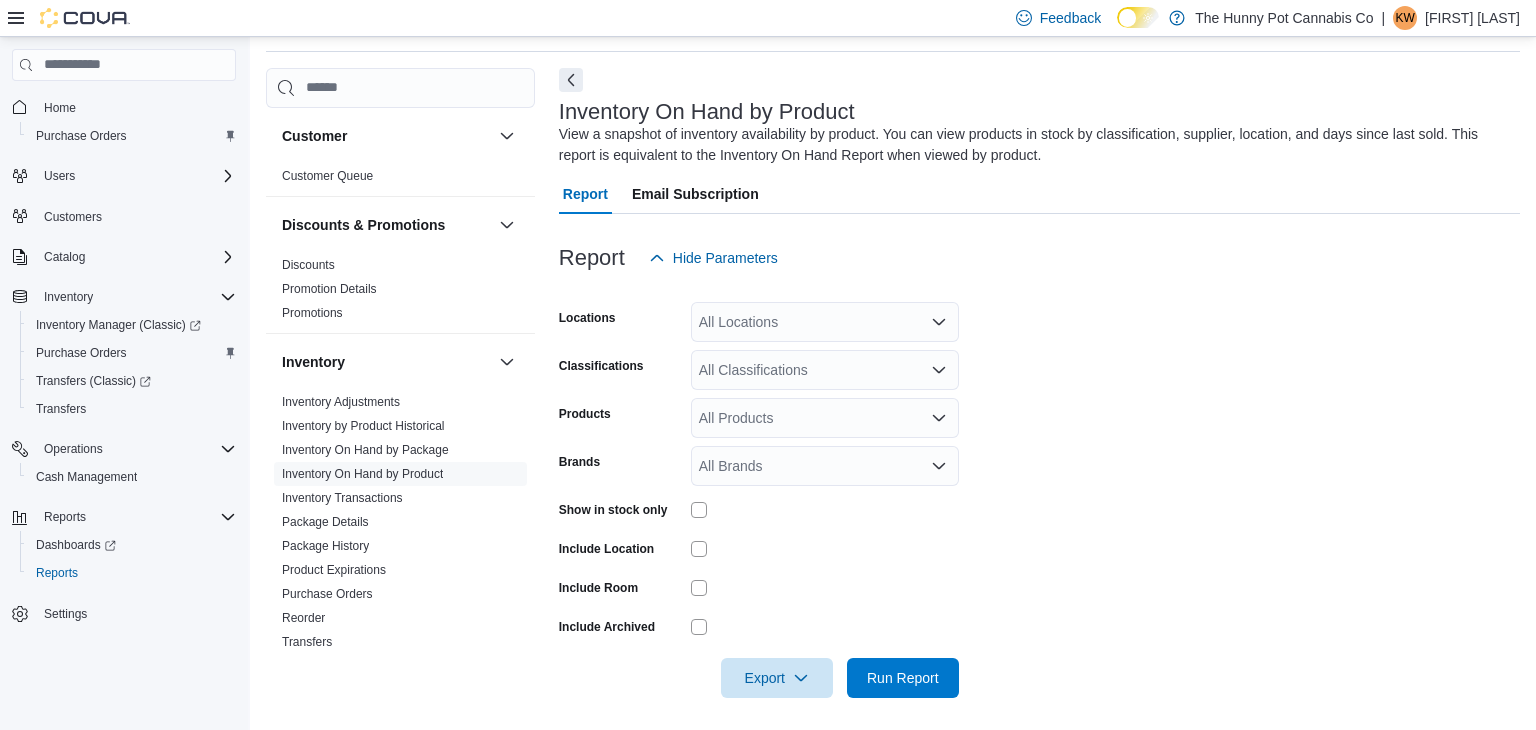 click on "All Locations" at bounding box center [825, 322] 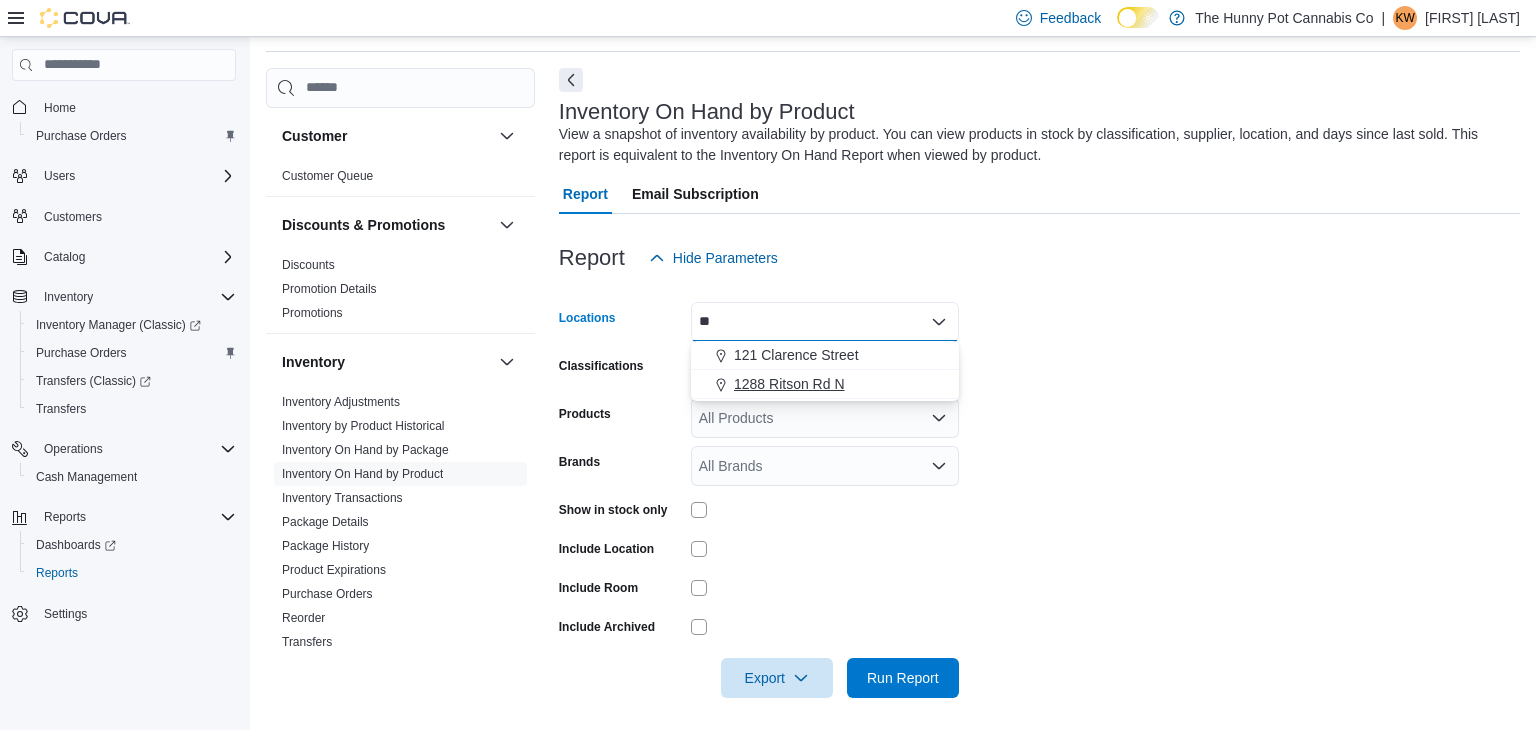 type on "**" 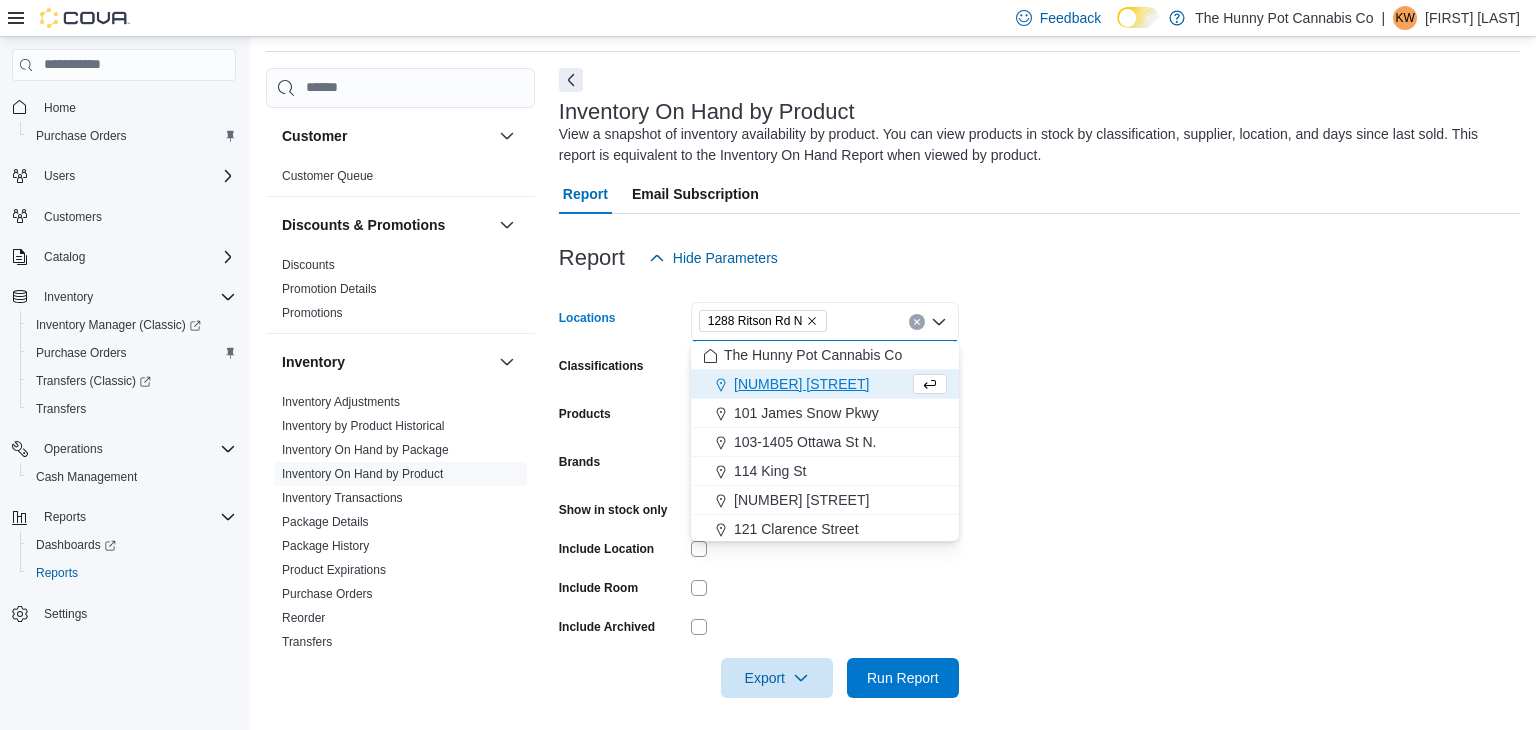 click on "Locations 1288 Ritson Rd N Combo box. Selected. 1288 Ritson Rd N. Press Backspace to delete 1288 Ritson Rd N. Combo box input. All Locations. Type some text or, to display a list of choices, press Down Arrow. To exit the list of choices, press Escape. Classifications All Classifications Products All Products Brands All Brands Show in stock only Include Location Include Room Include Archived Export  Run Report" at bounding box center [1039, 488] 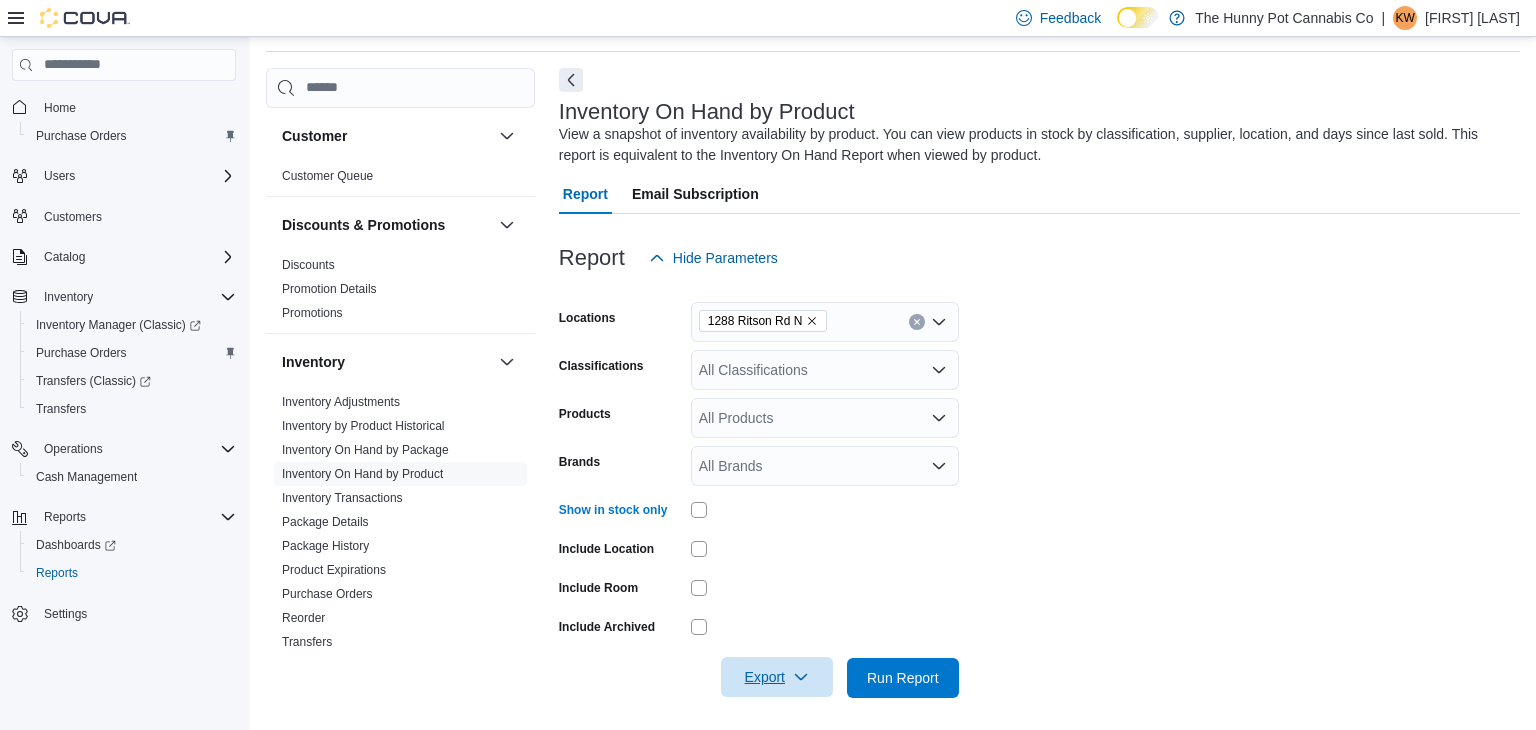 click on "Export" at bounding box center [777, 677] 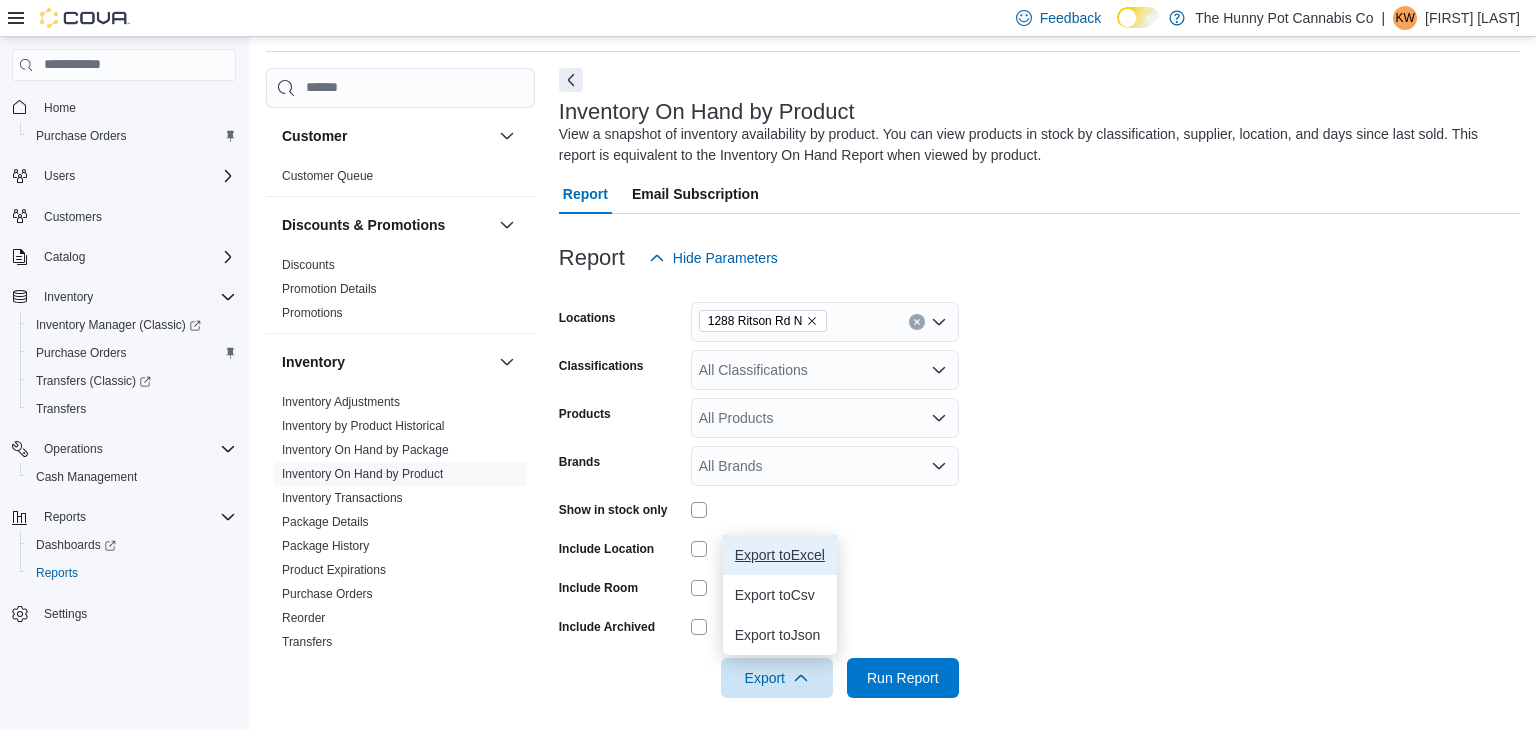 click on "Export to  Excel" at bounding box center (780, 555) 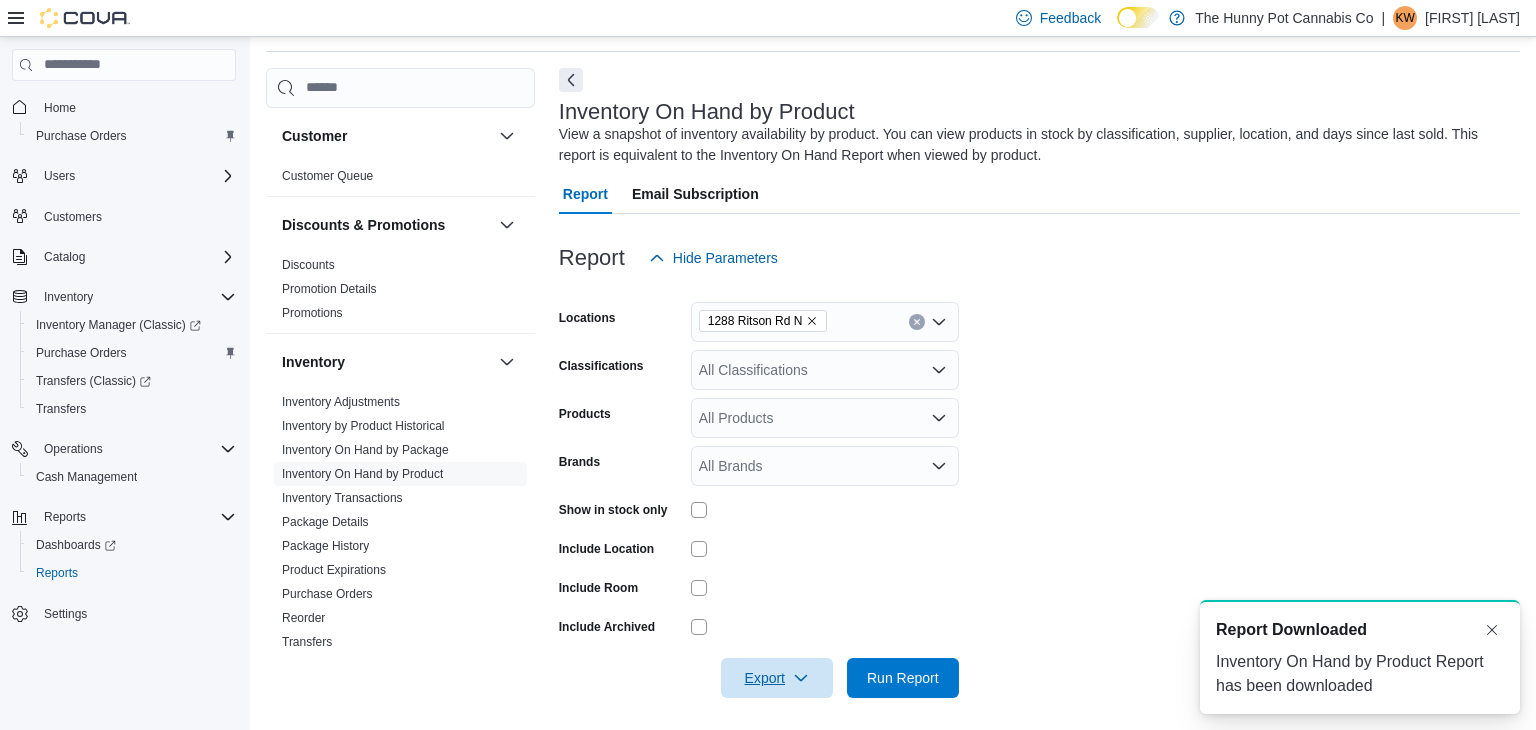 scroll, scrollTop: 0, scrollLeft: 0, axis: both 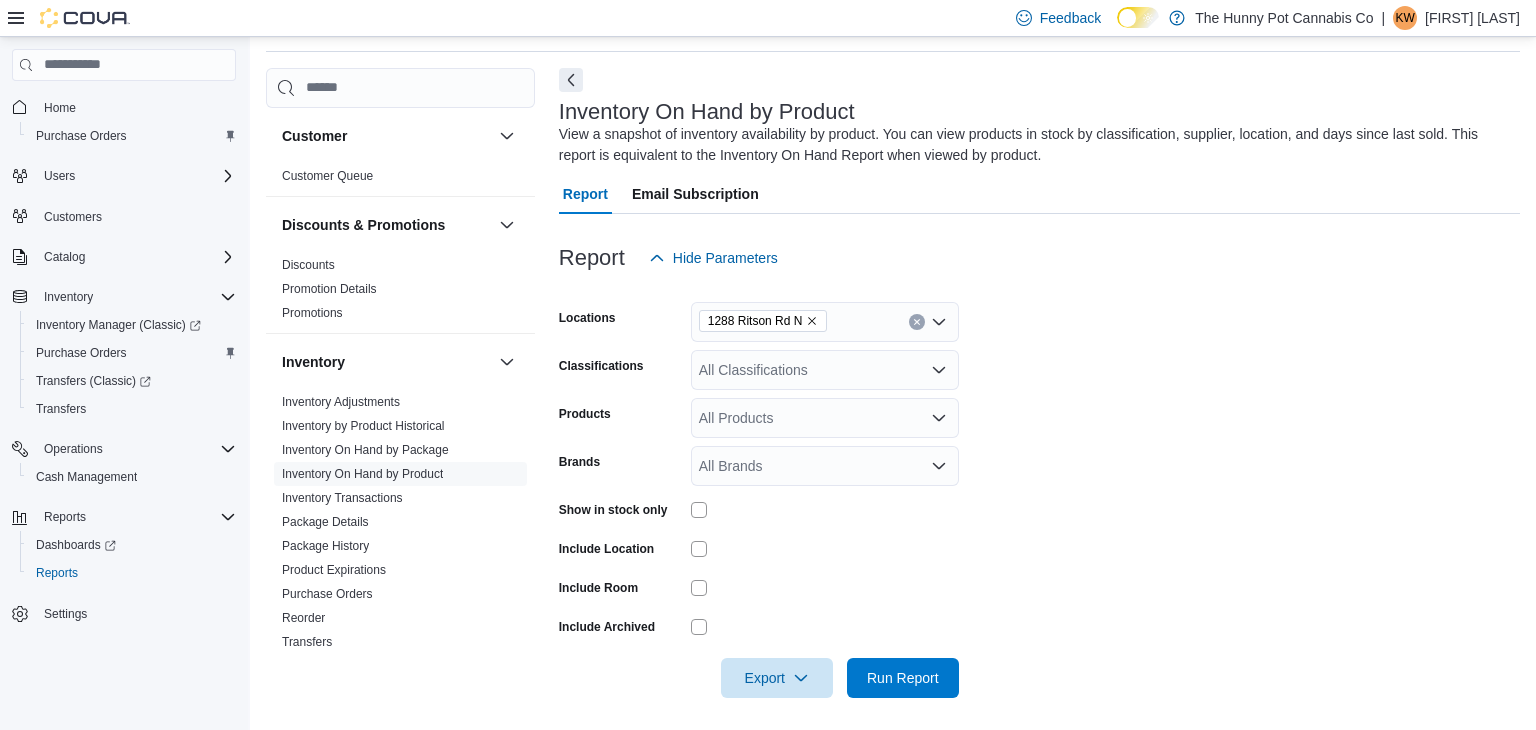 click on "Report Email Subscription" at bounding box center (1039, 194) 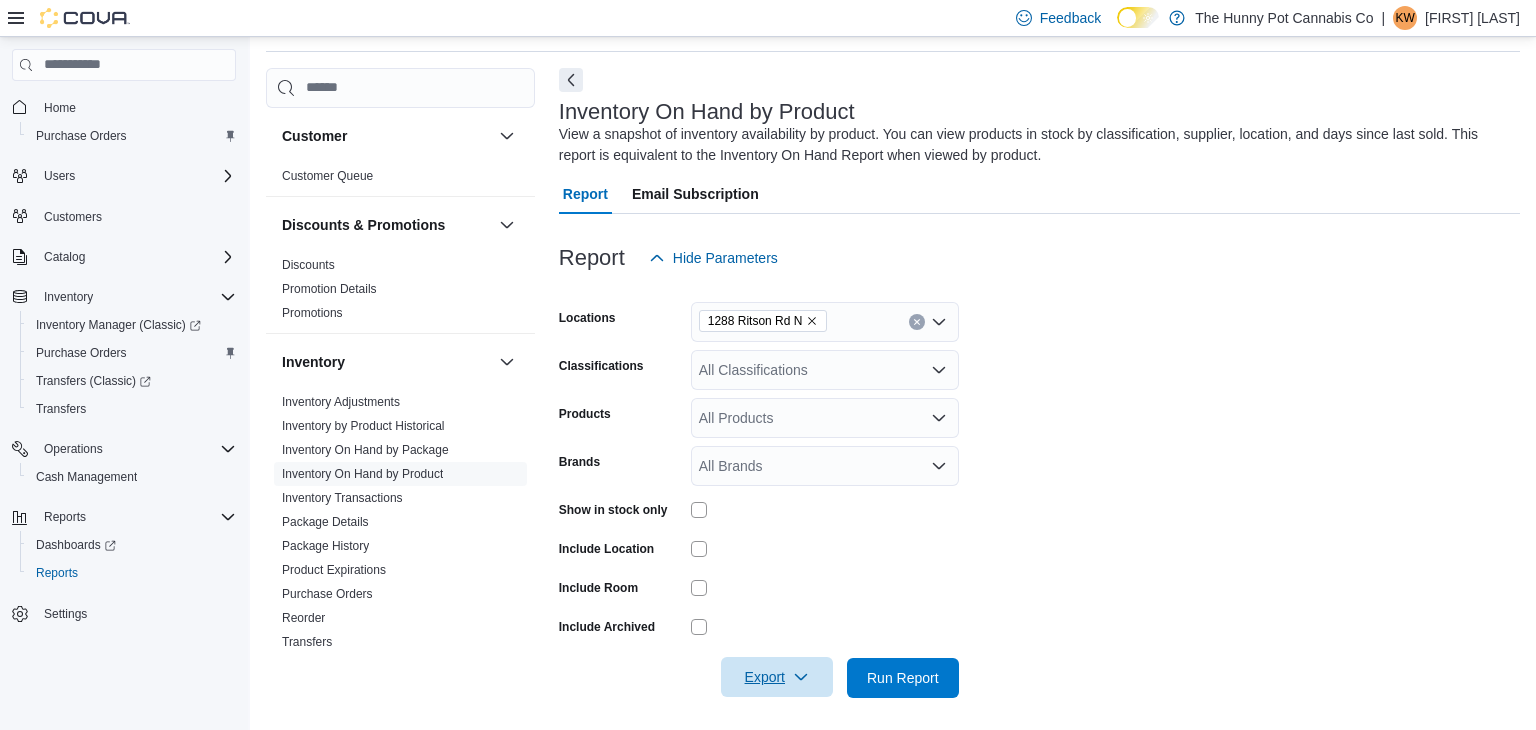 click on "Export" at bounding box center (777, 677) 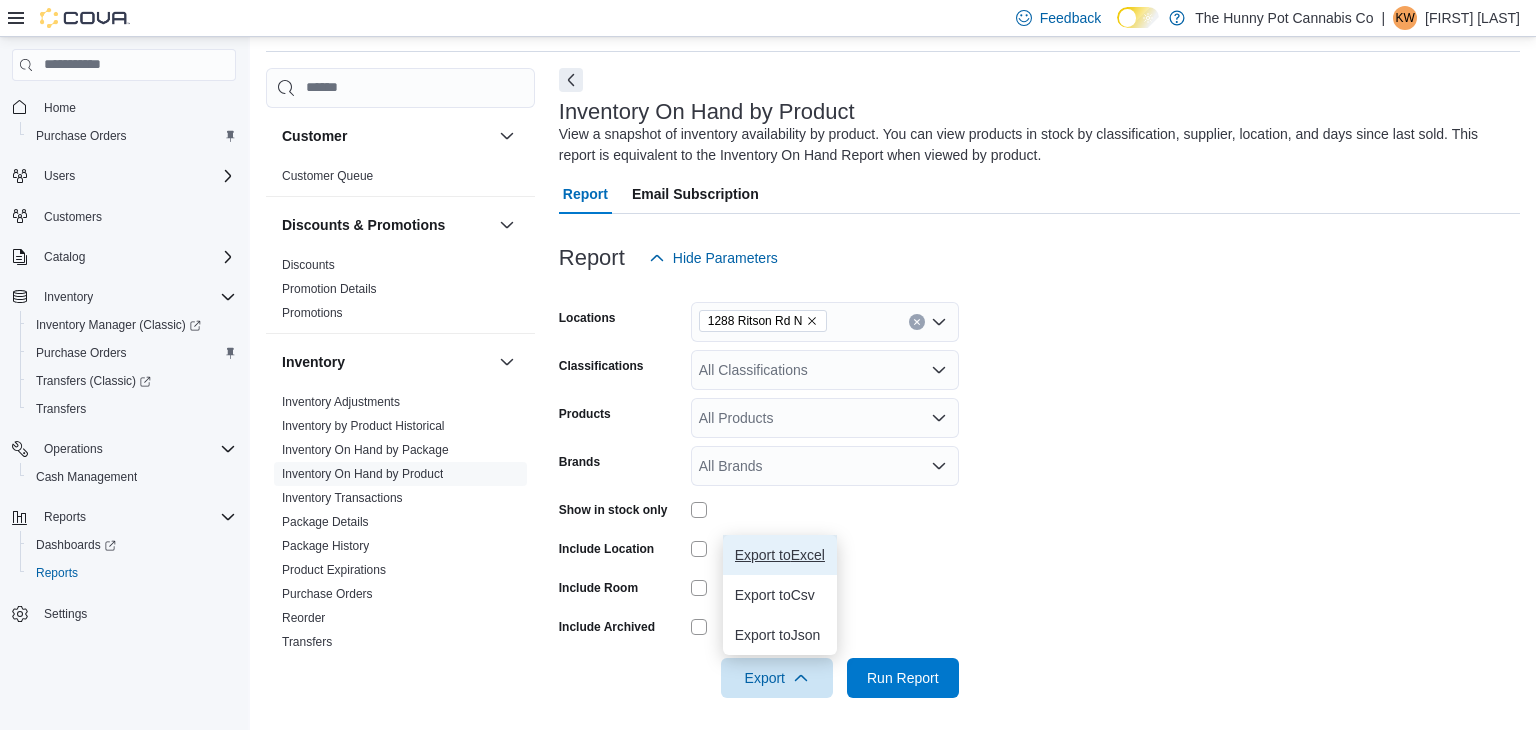 click on "Export to  Excel" at bounding box center [780, 555] 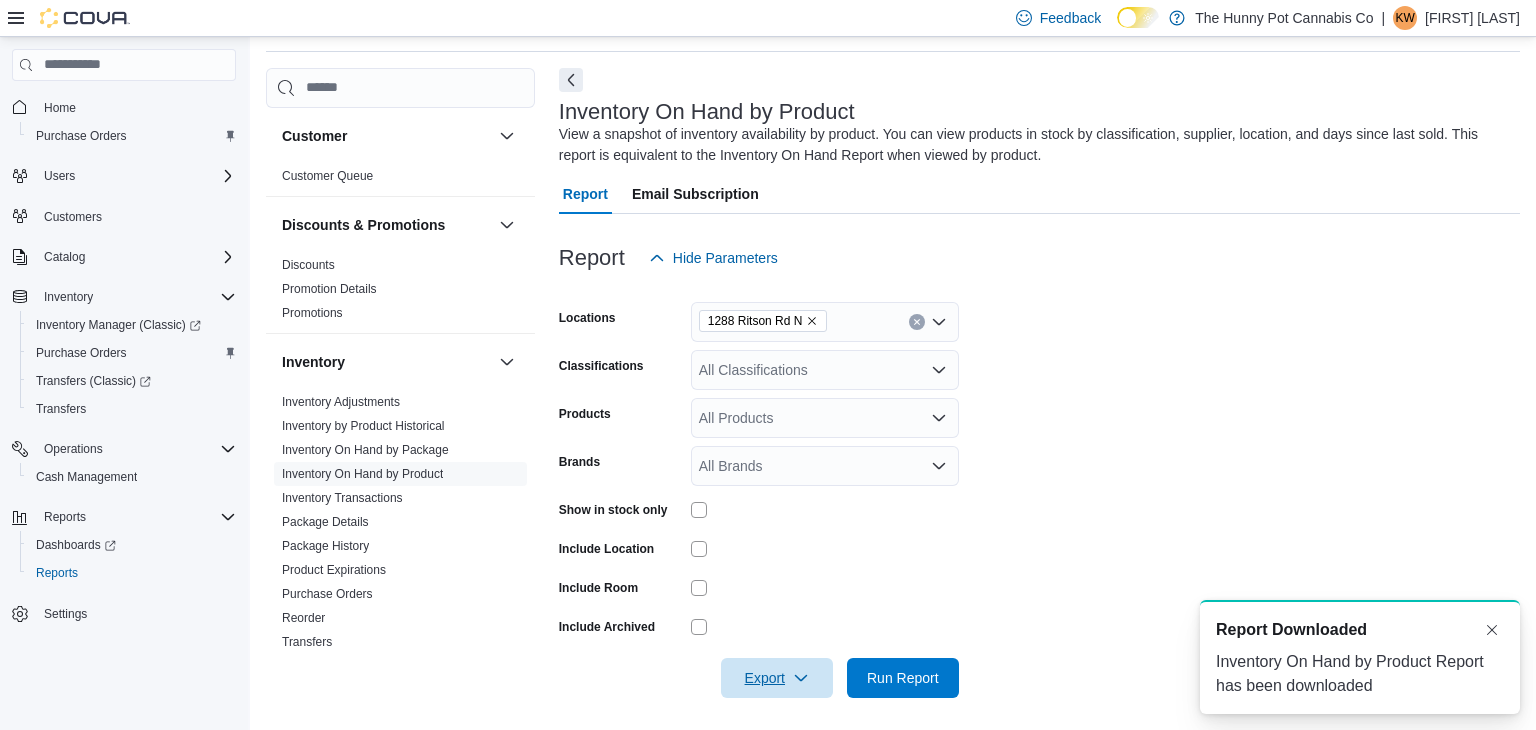 scroll, scrollTop: 0, scrollLeft: 0, axis: both 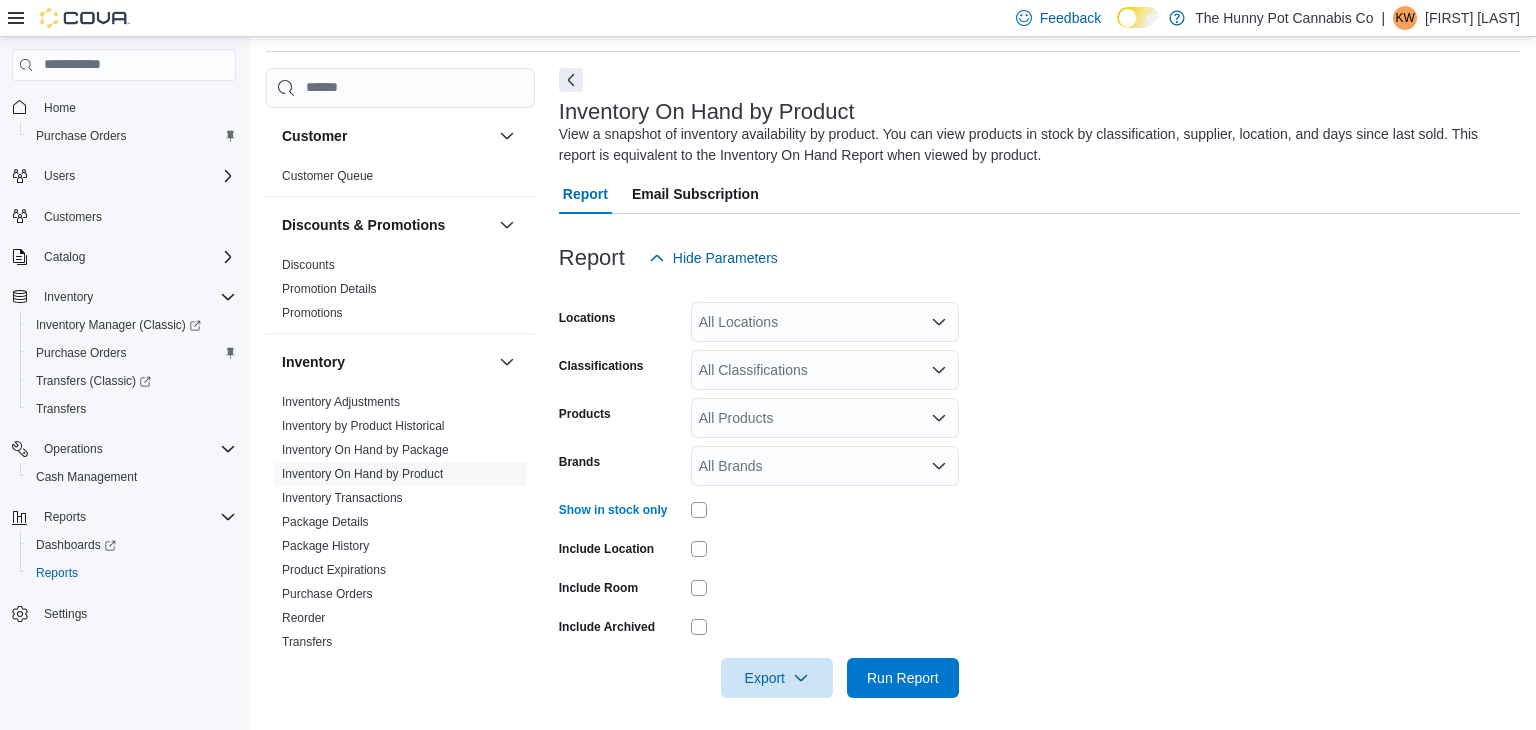 click on "All Locations" at bounding box center [825, 322] 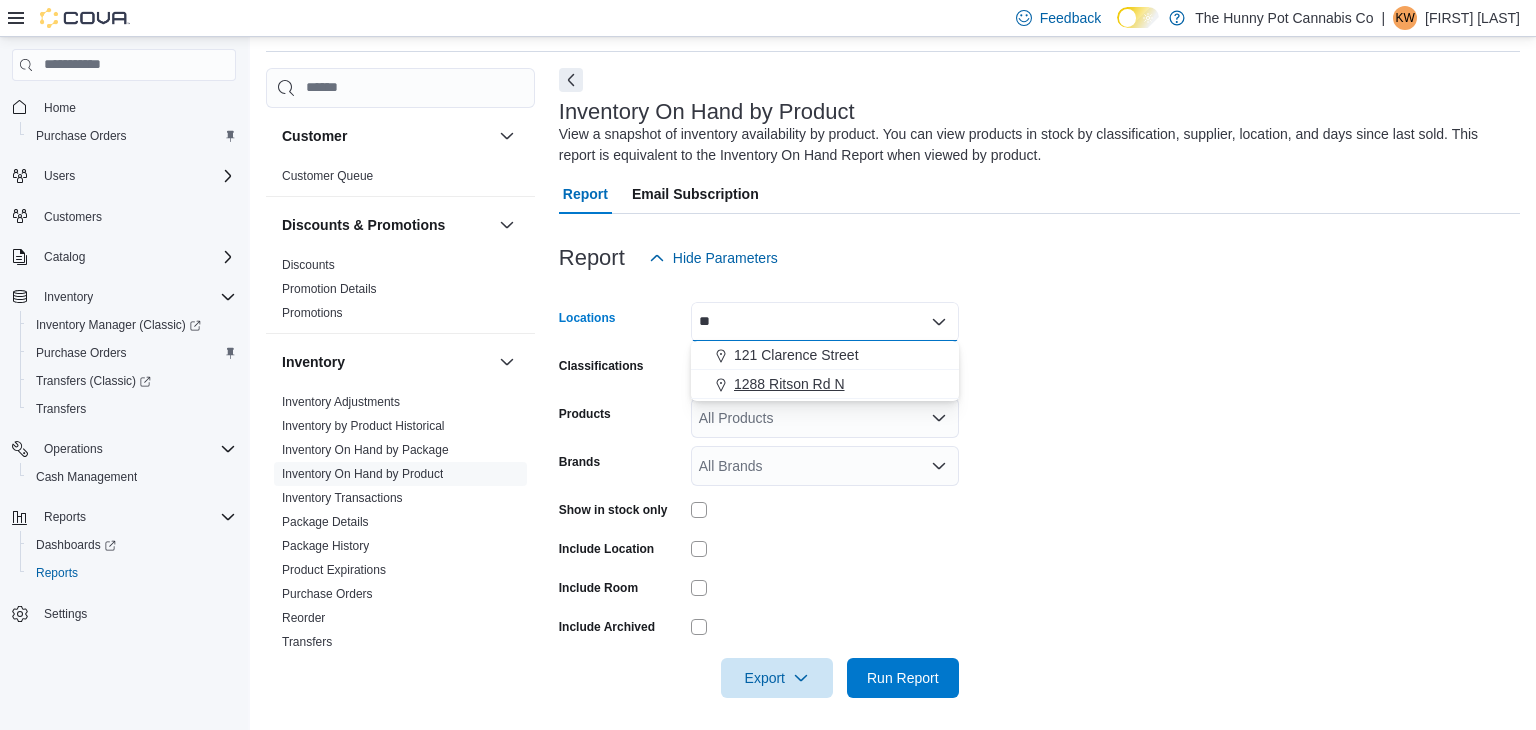 type on "**" 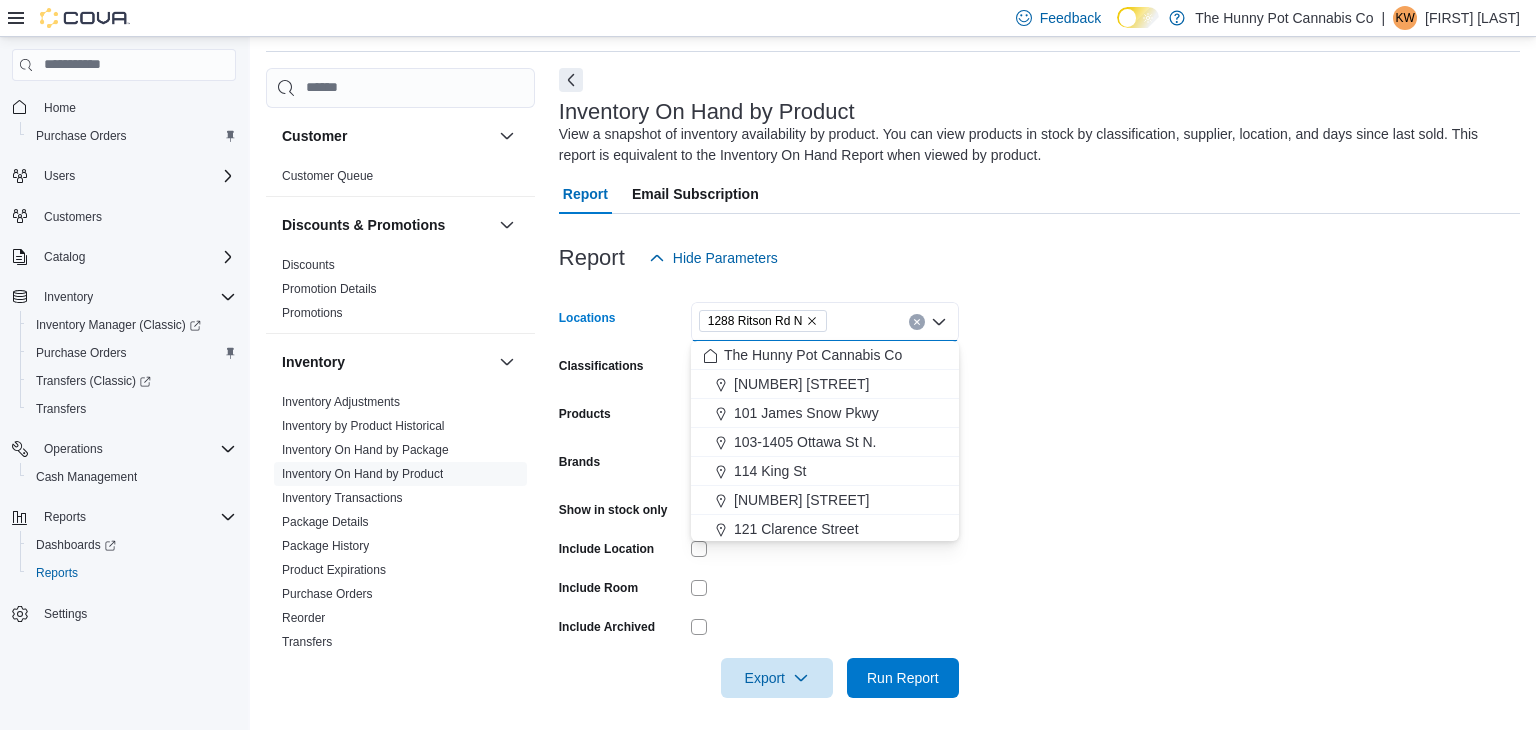 click at bounding box center (1039, 290) 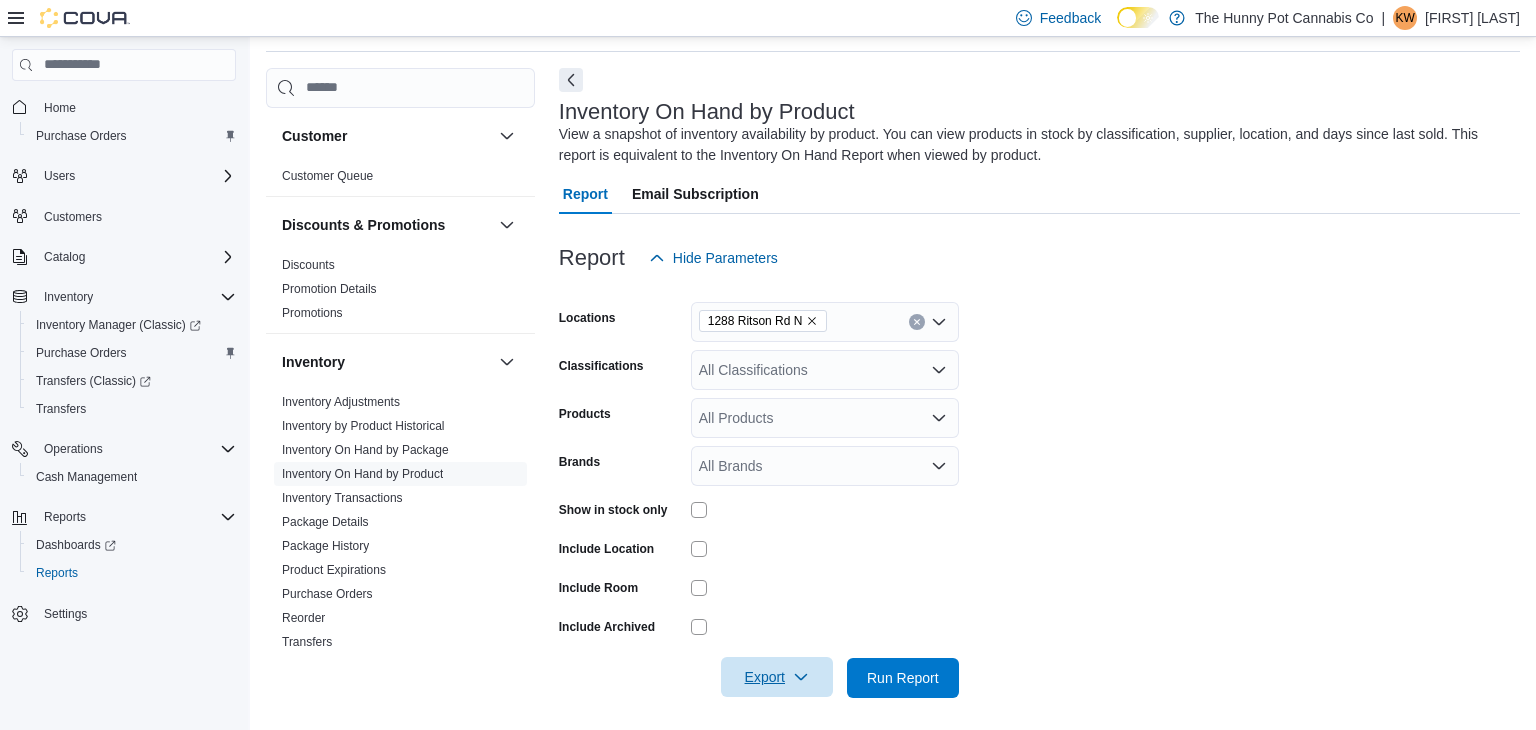 click on "Export" at bounding box center (777, 677) 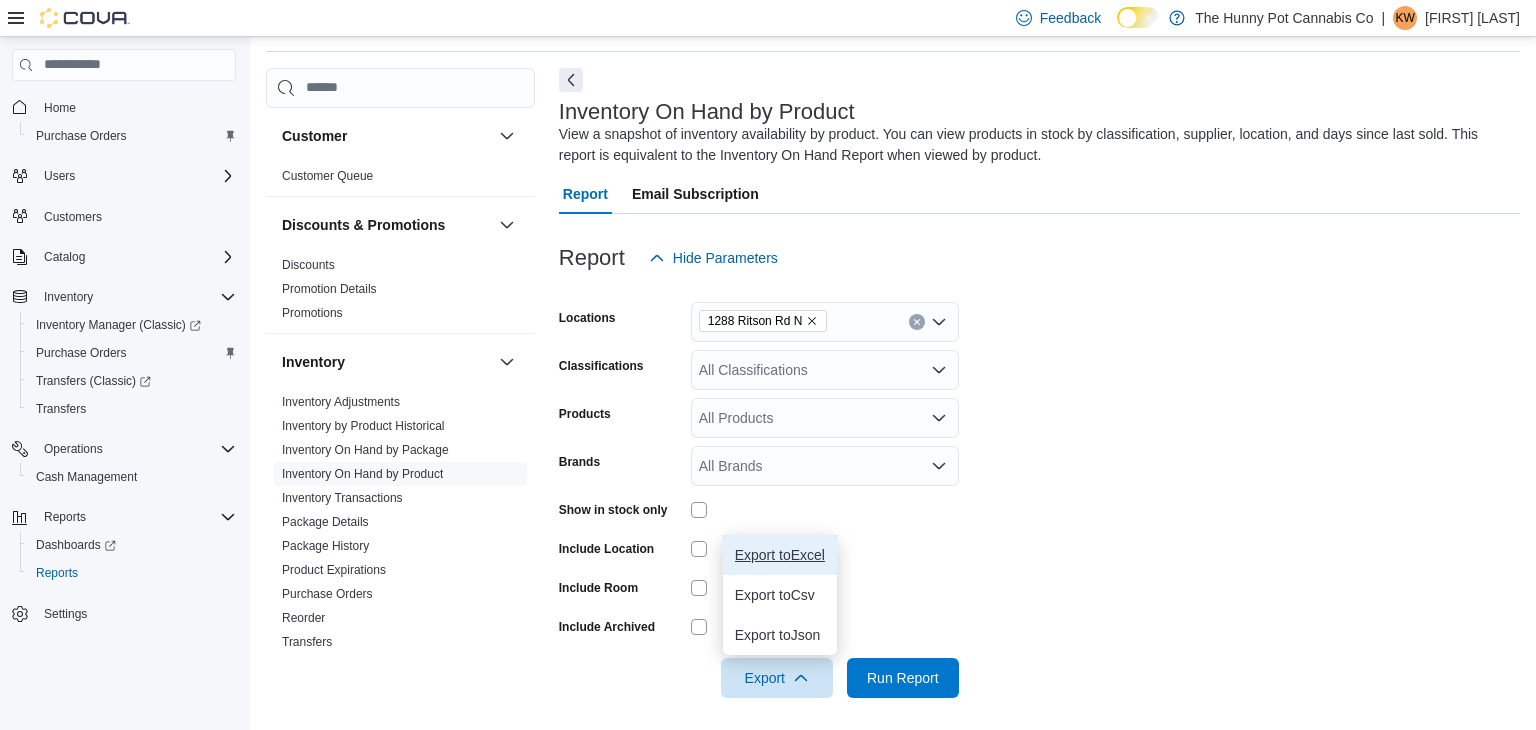 click on "Export to  Excel" at bounding box center (780, 555) 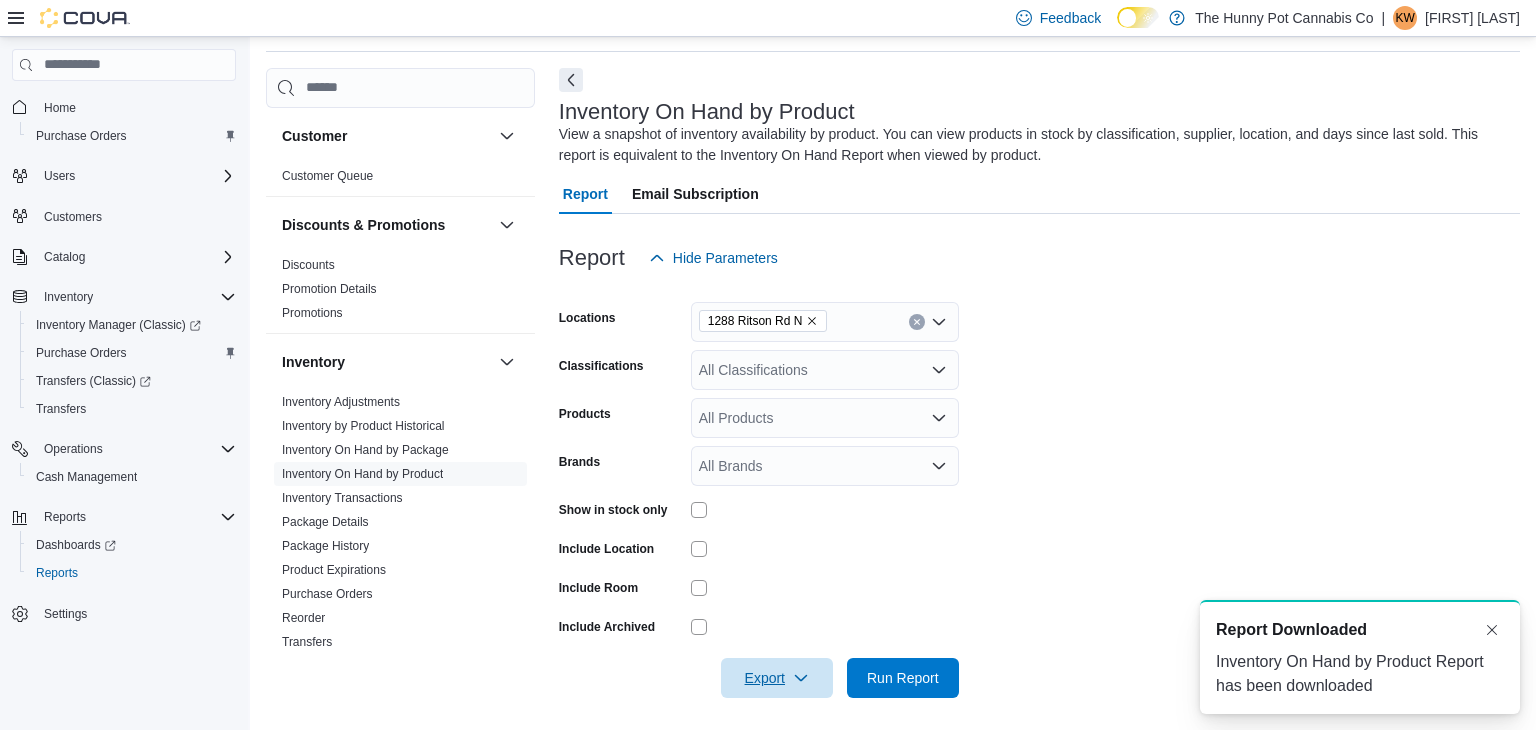 scroll, scrollTop: 0, scrollLeft: 0, axis: both 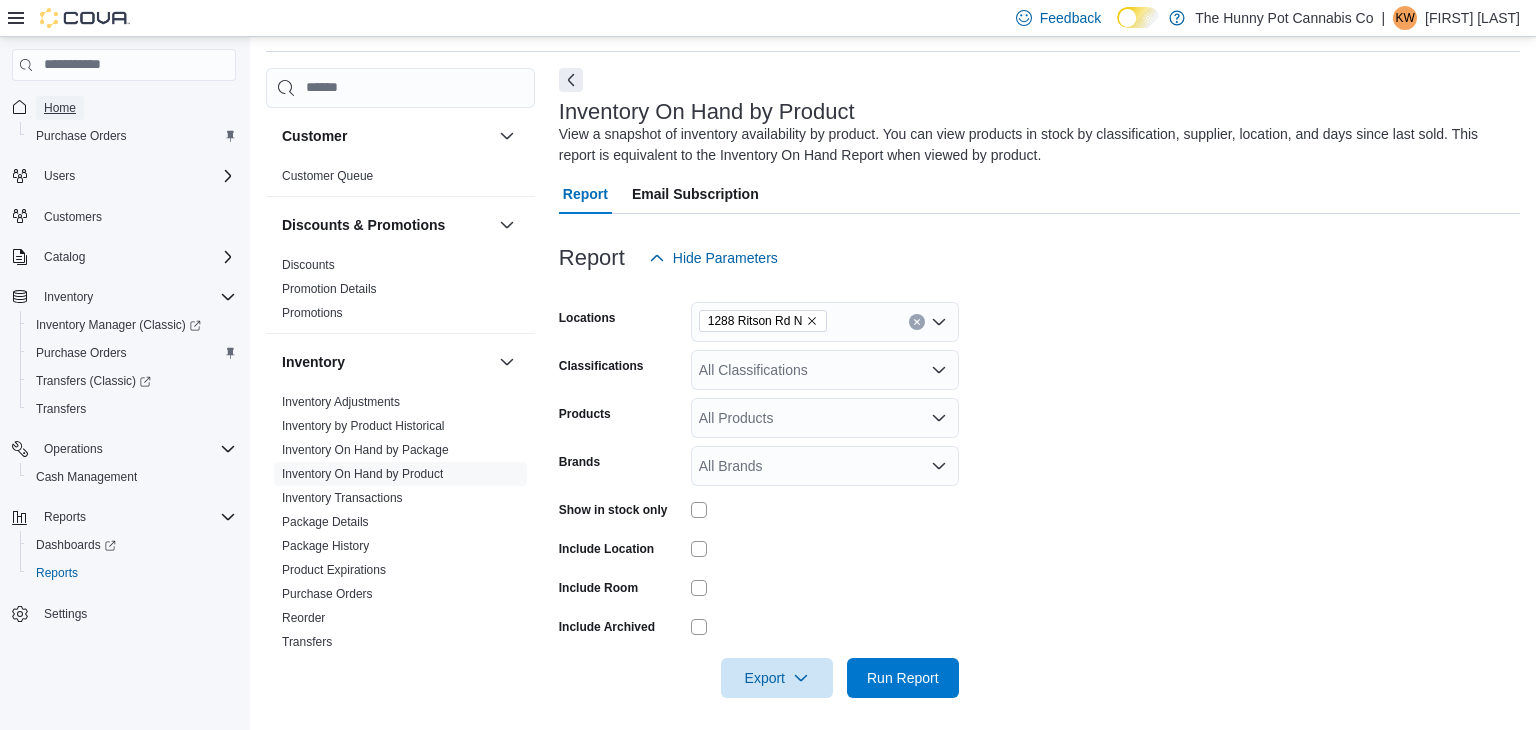 click on "Home" at bounding box center [60, 108] 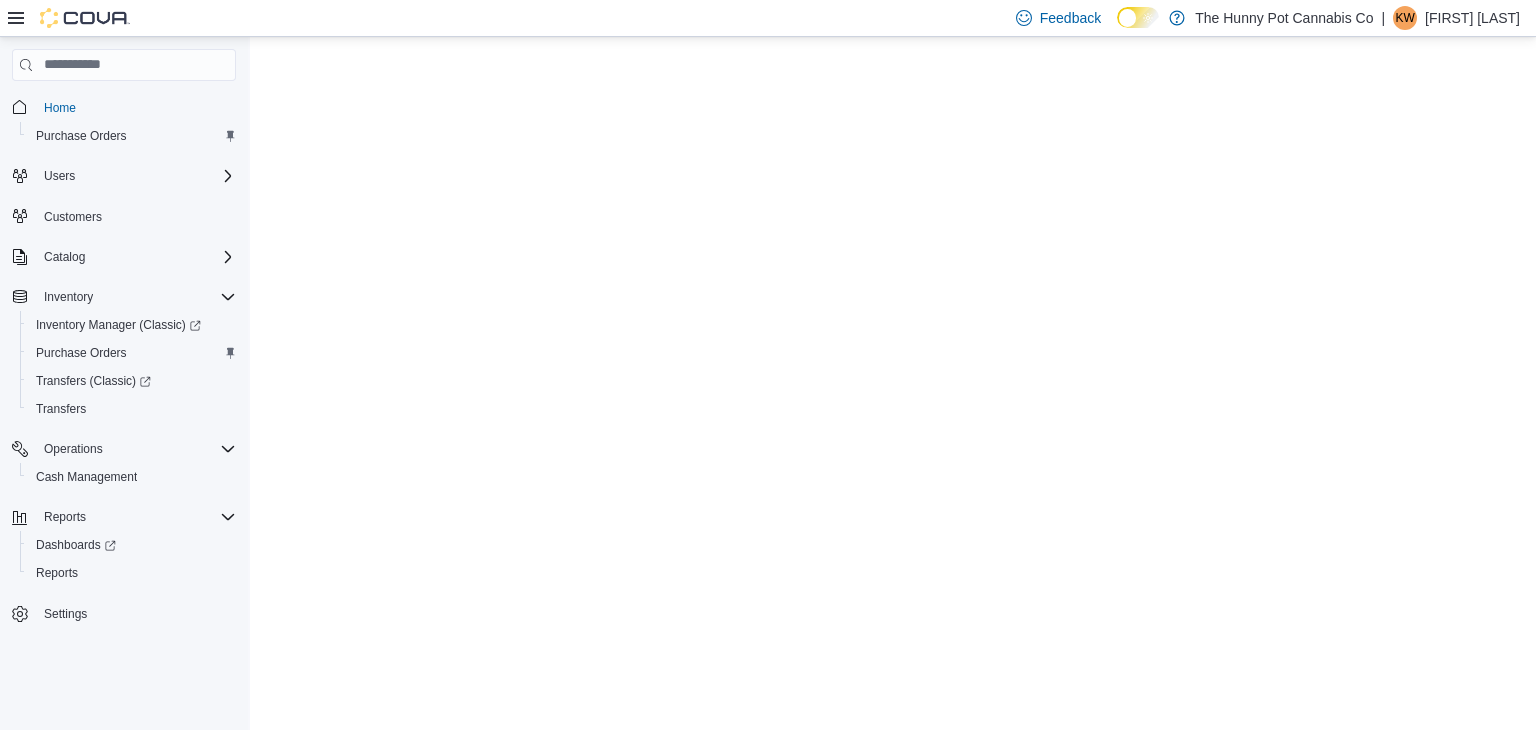 scroll, scrollTop: 0, scrollLeft: 0, axis: both 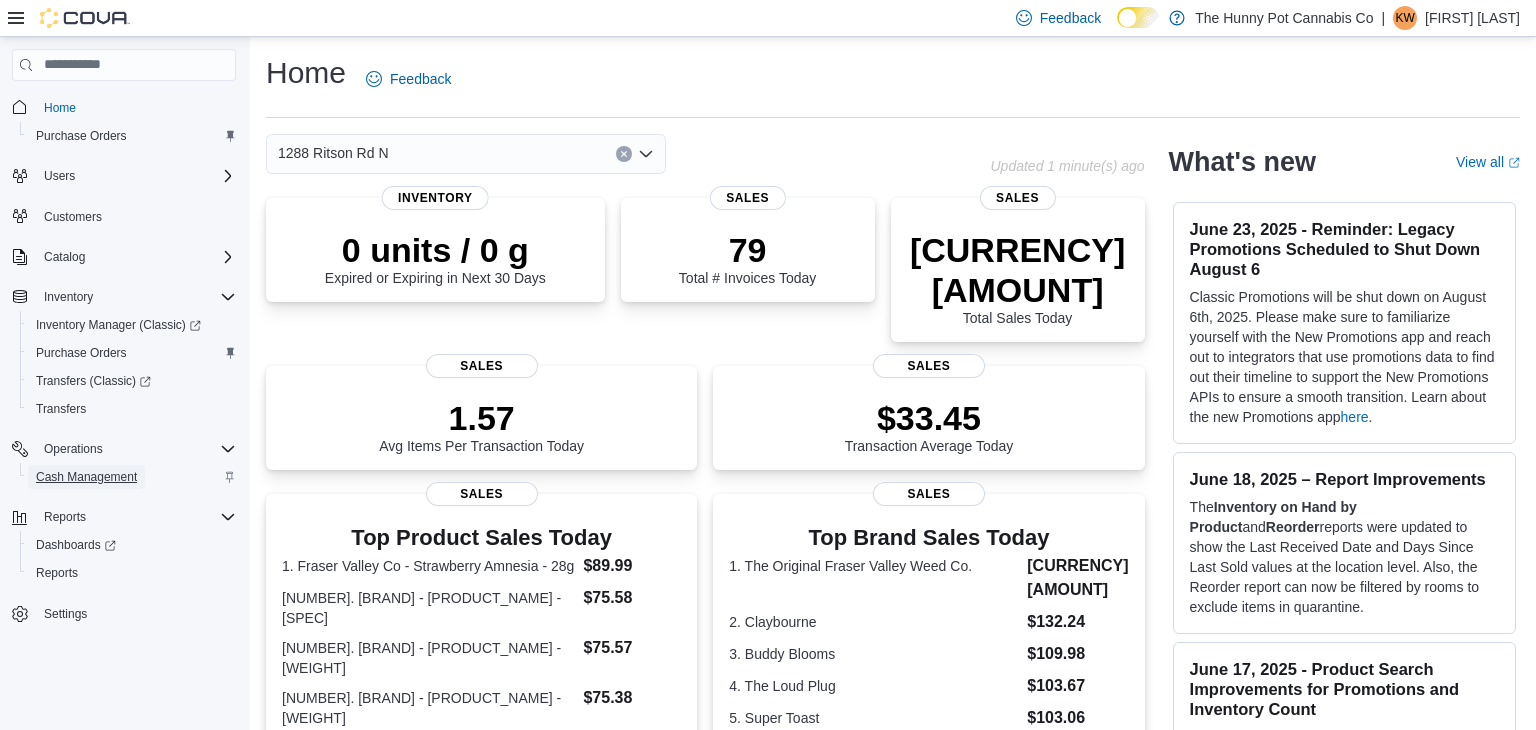 click on "Cash Management" at bounding box center (86, 477) 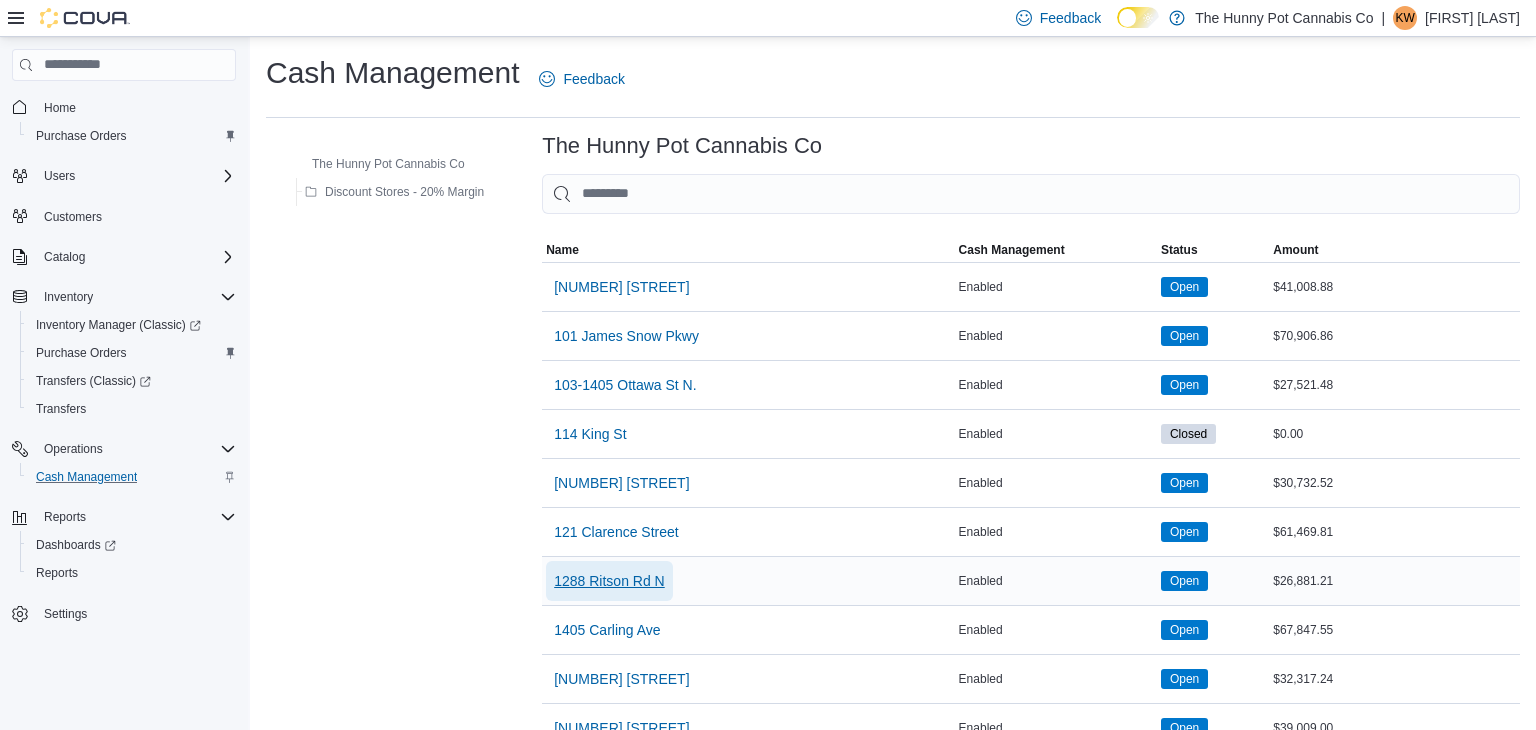 click on "1288 Ritson Rd N" at bounding box center [609, 581] 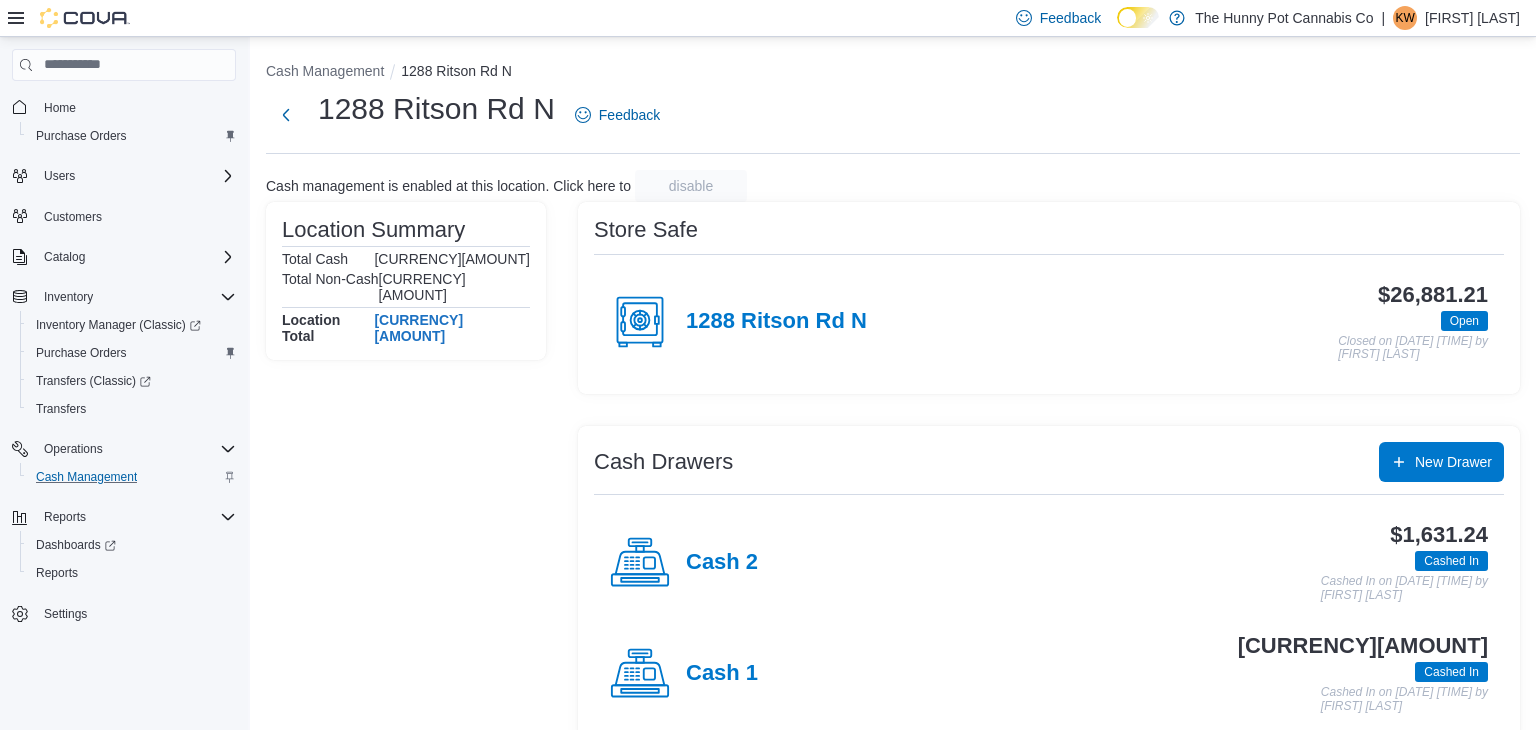 click on "Cash 2" at bounding box center (684, 563) 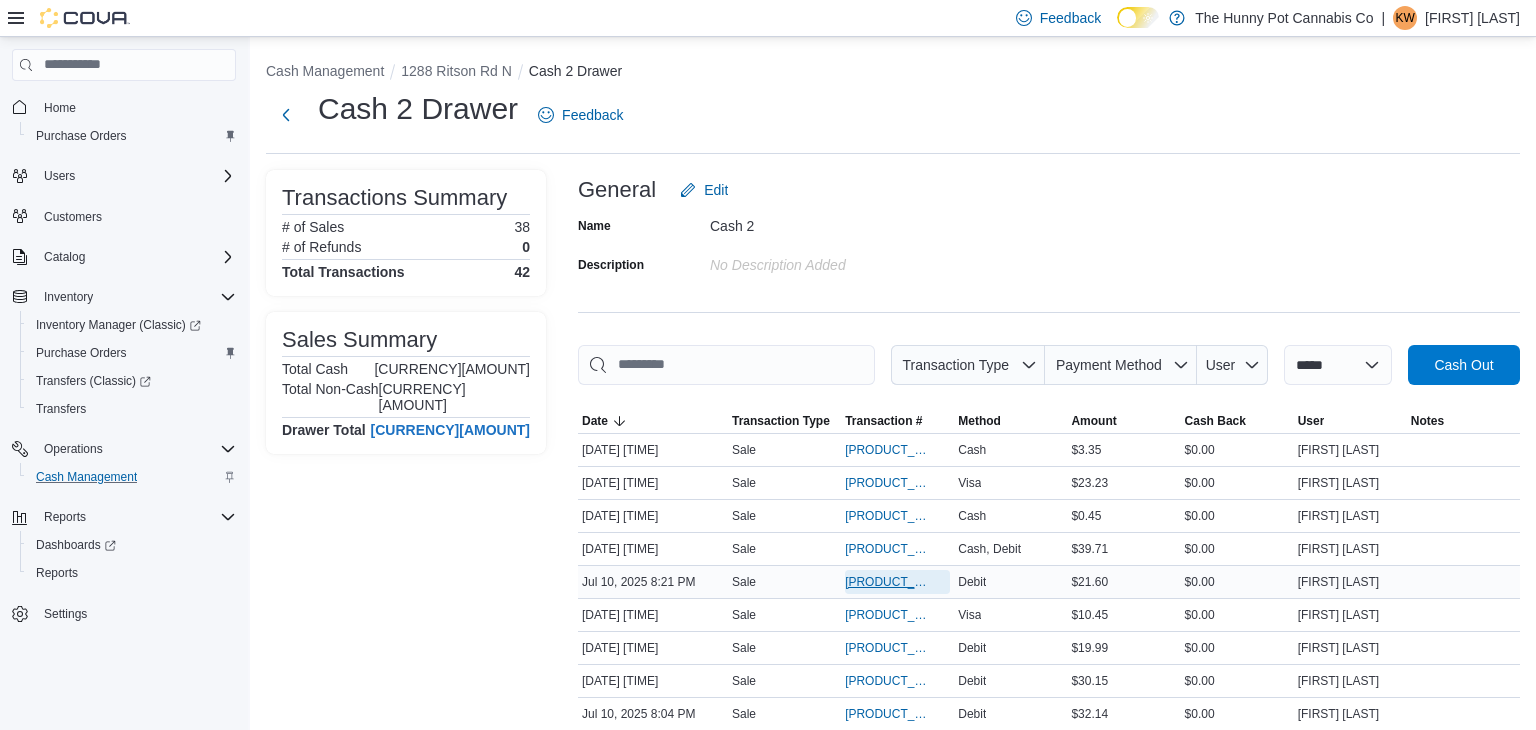 click on "[PRODUCT_CODE]" at bounding box center (887, 582) 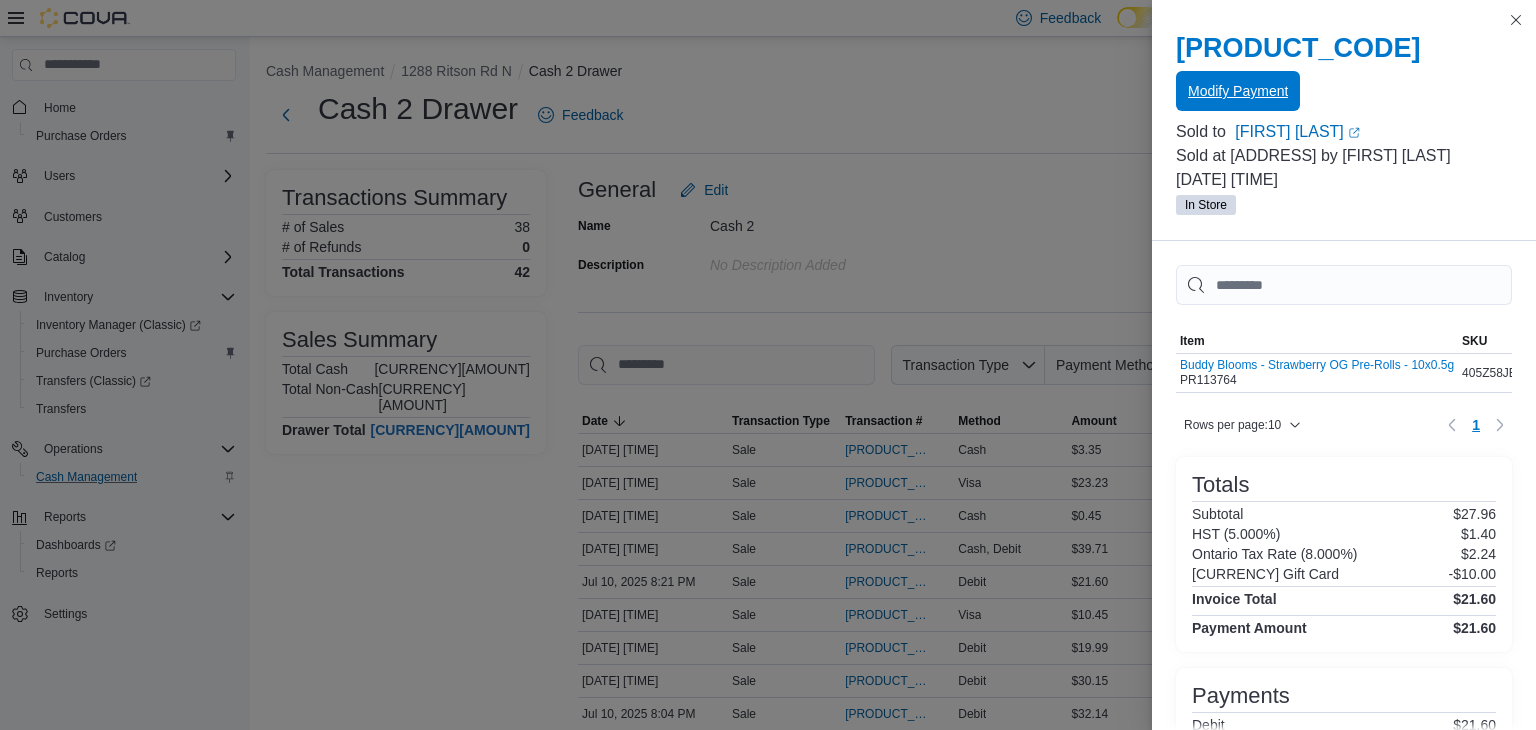 click on "Modify Payment" at bounding box center [1238, 91] 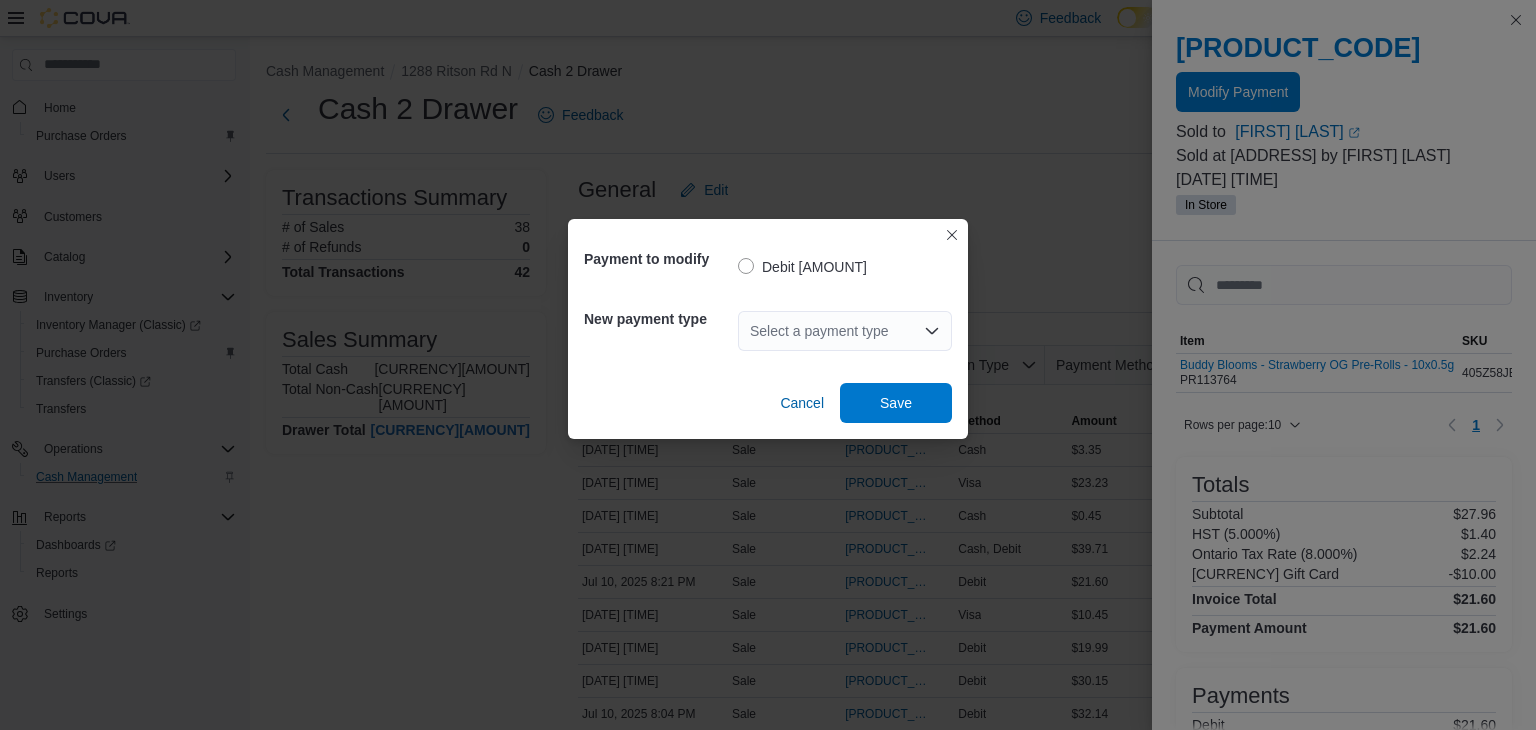 click on "Select a payment type" at bounding box center (845, 331) 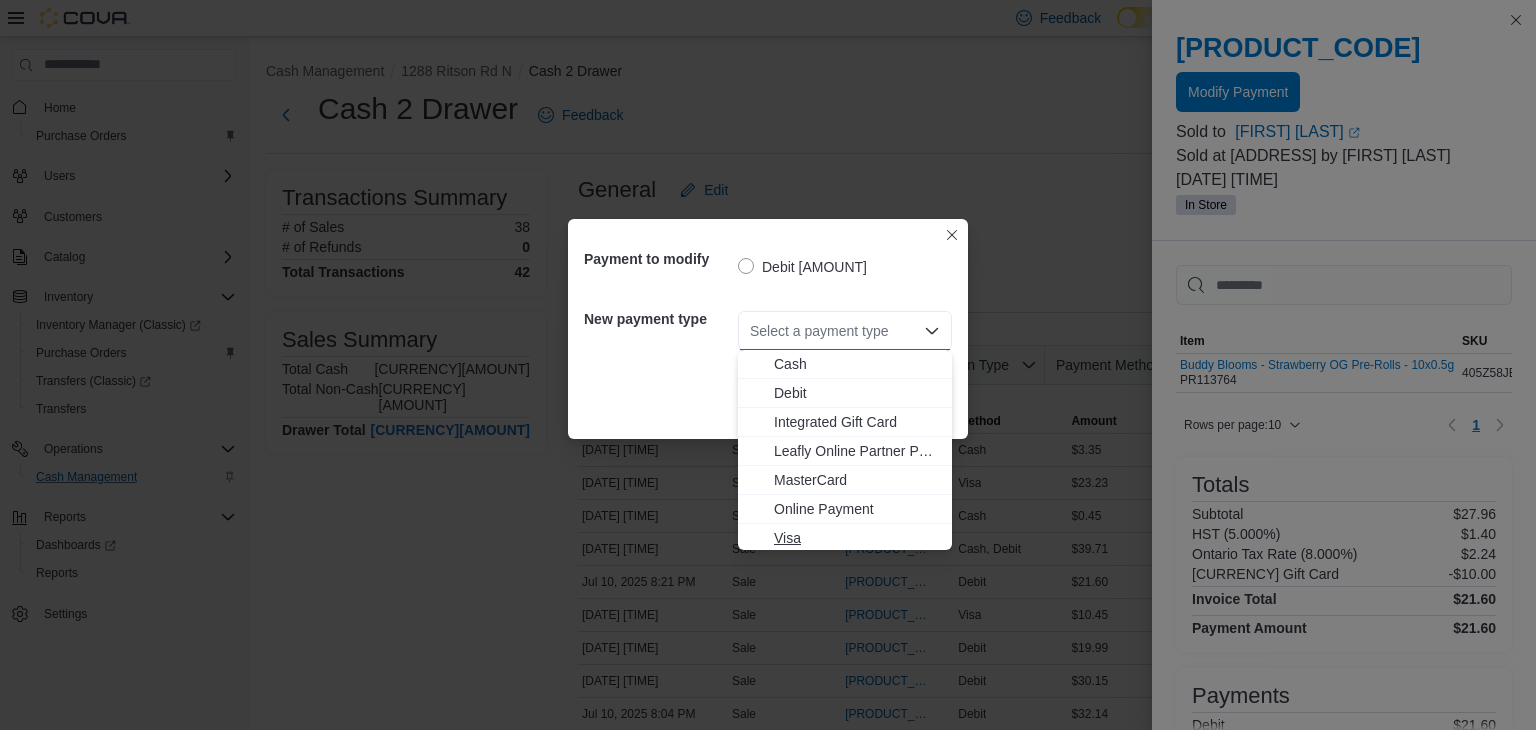 click on "Visa" at bounding box center [857, 538] 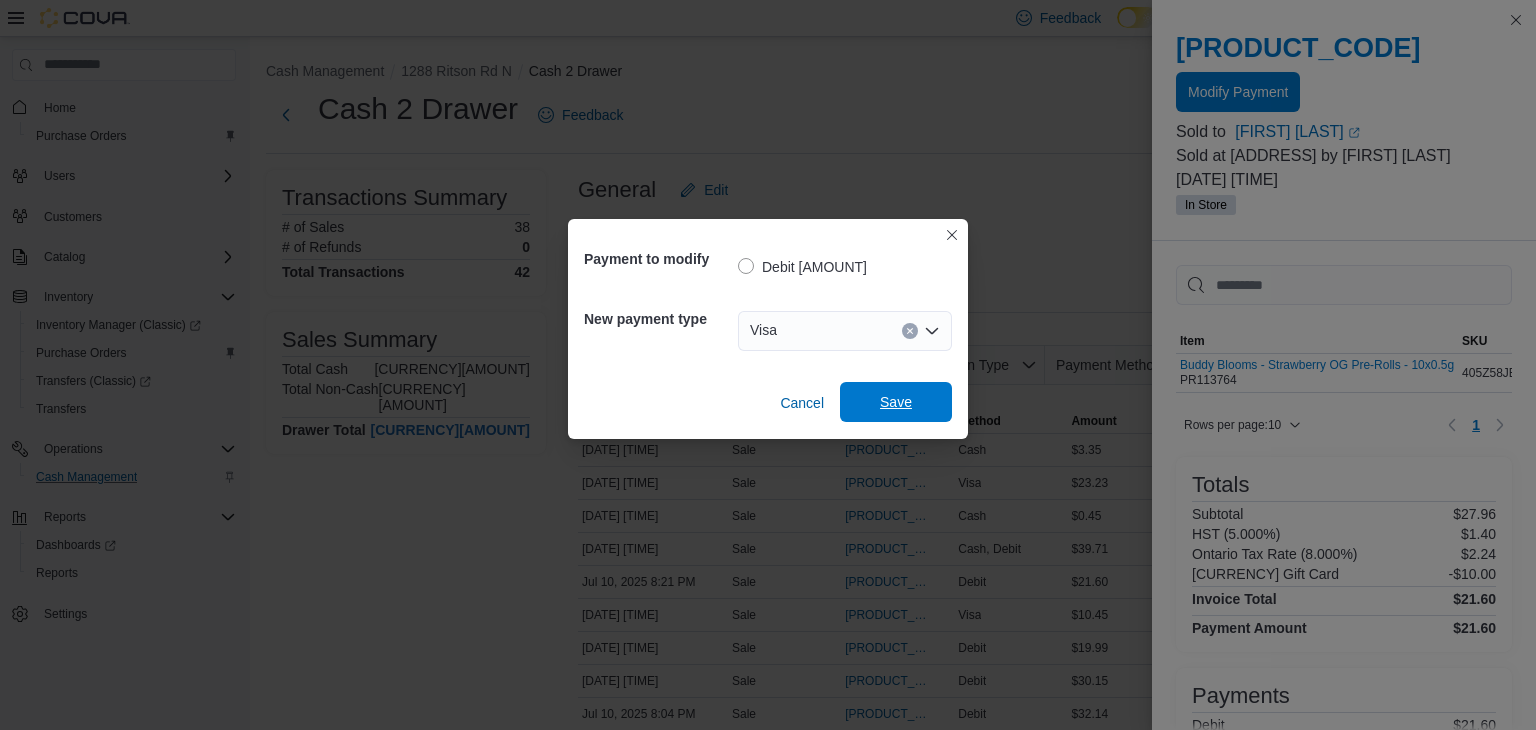 click on "Save" at bounding box center [896, 402] 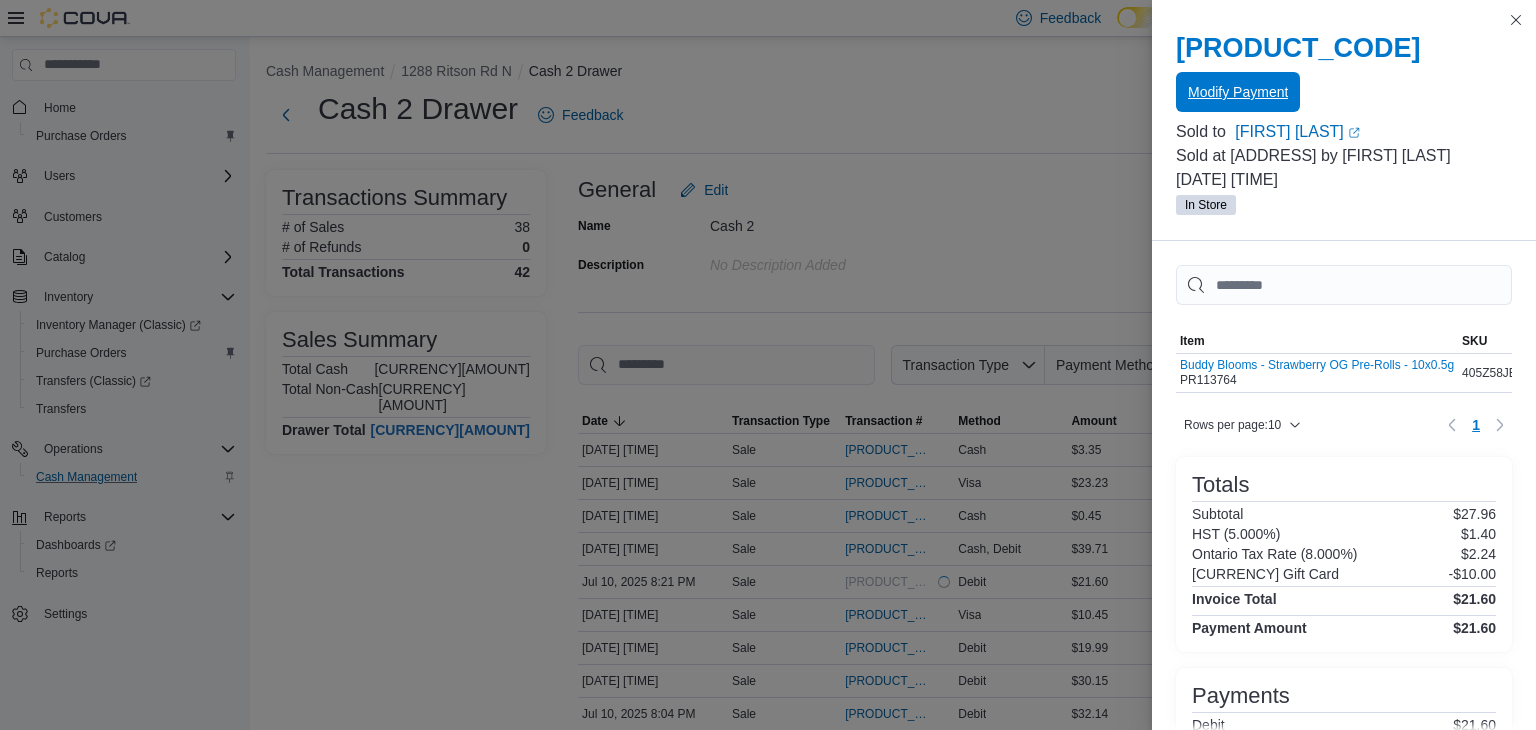 scroll, scrollTop: 0, scrollLeft: 0, axis: both 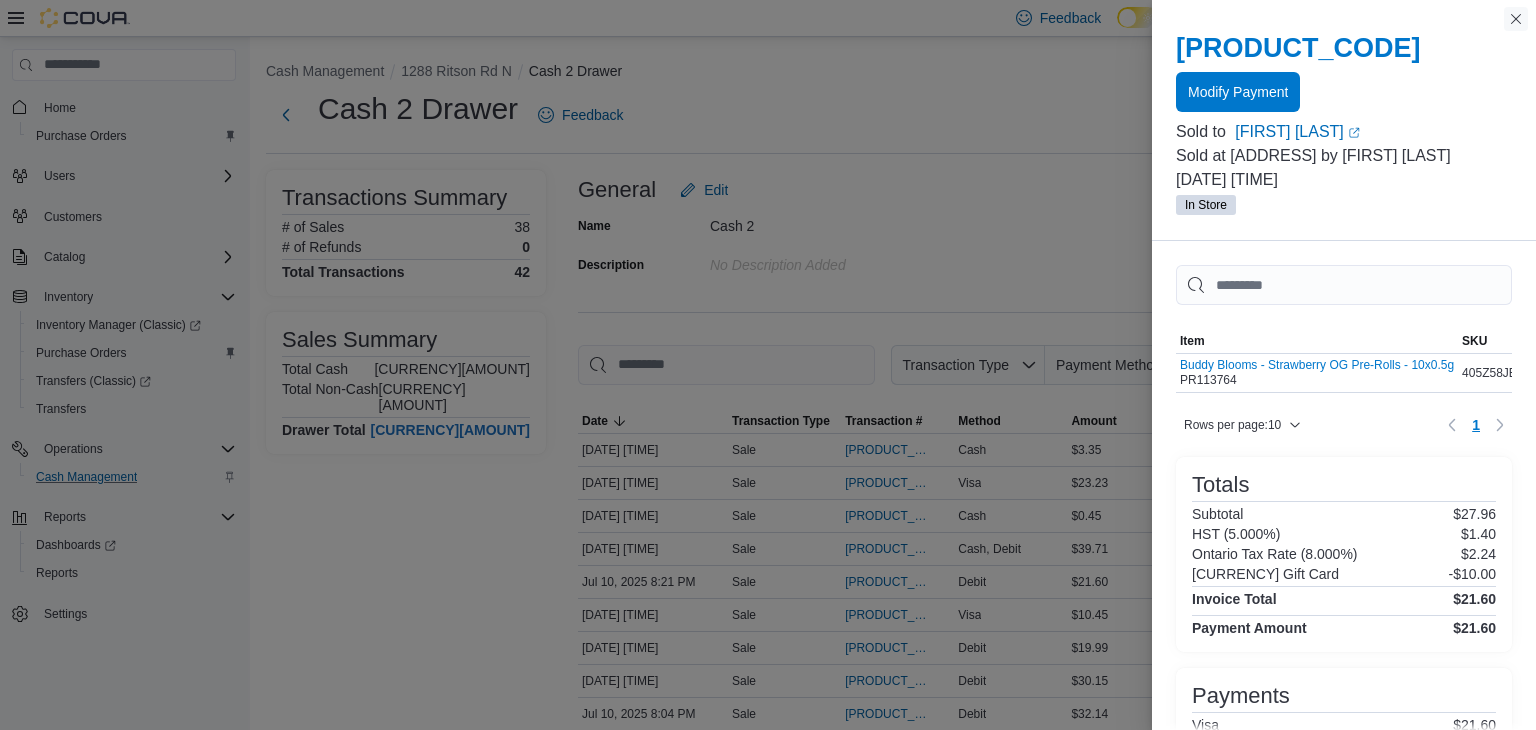 click at bounding box center (1516, 19) 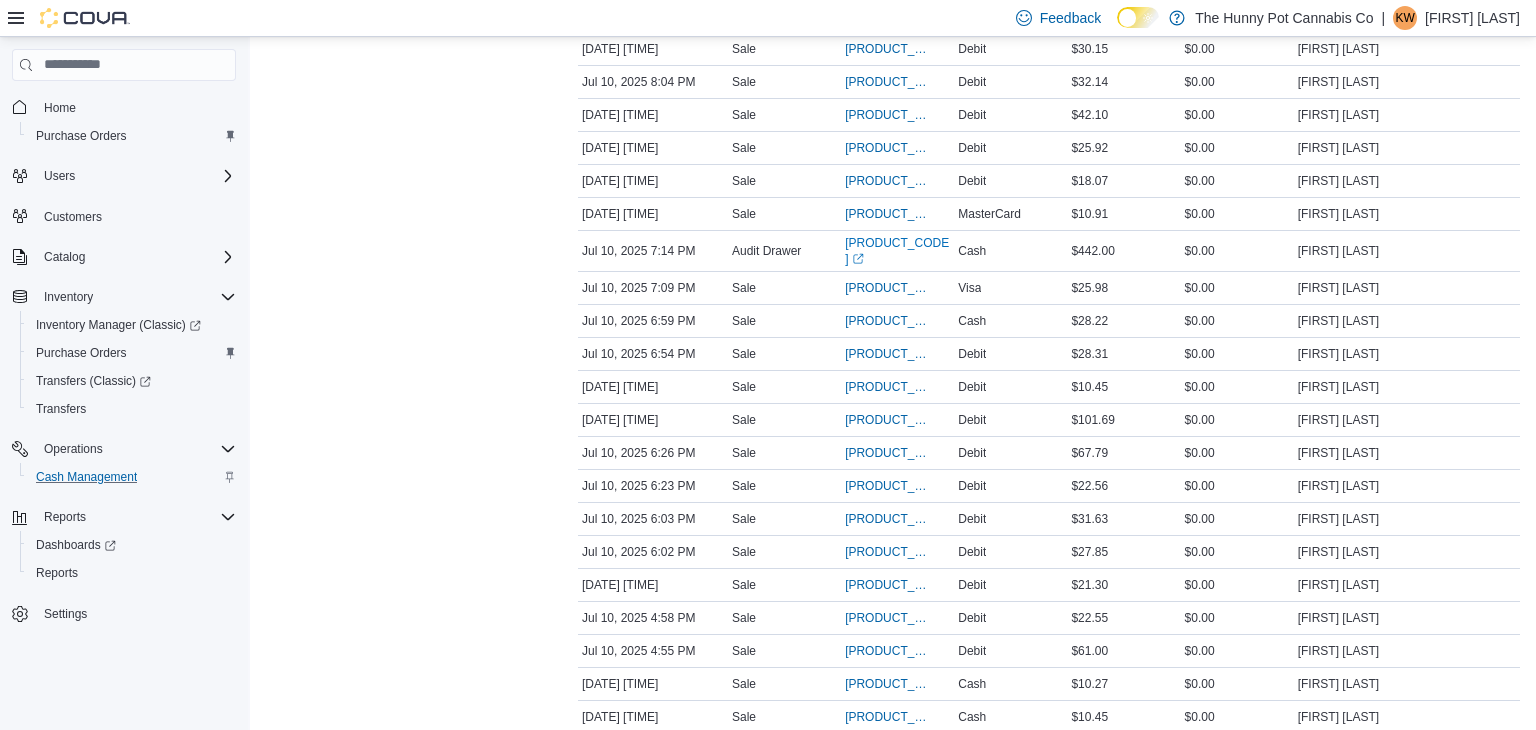 scroll, scrollTop: 633, scrollLeft: 0, axis: vertical 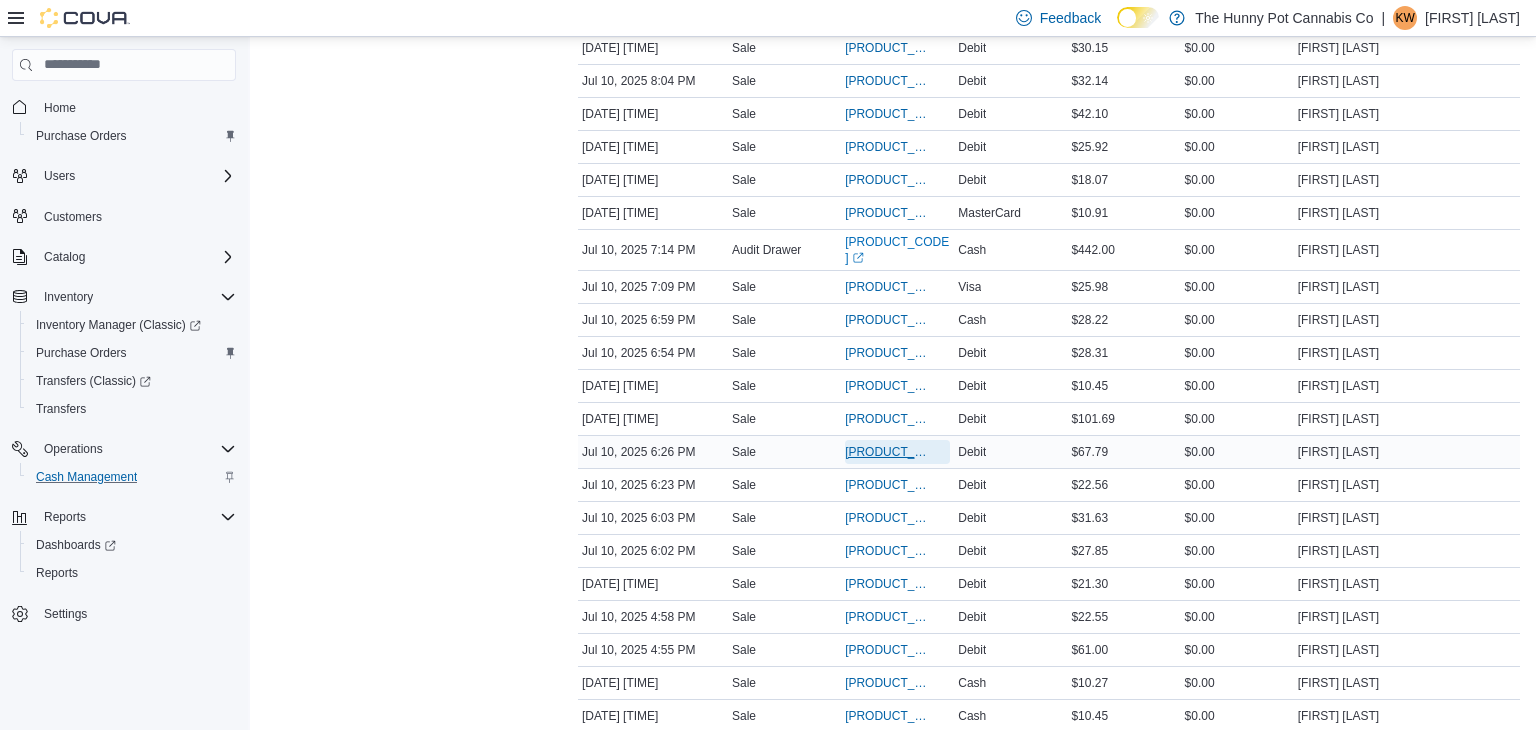 click on "[PRODUCT_CODE]" at bounding box center [887, 452] 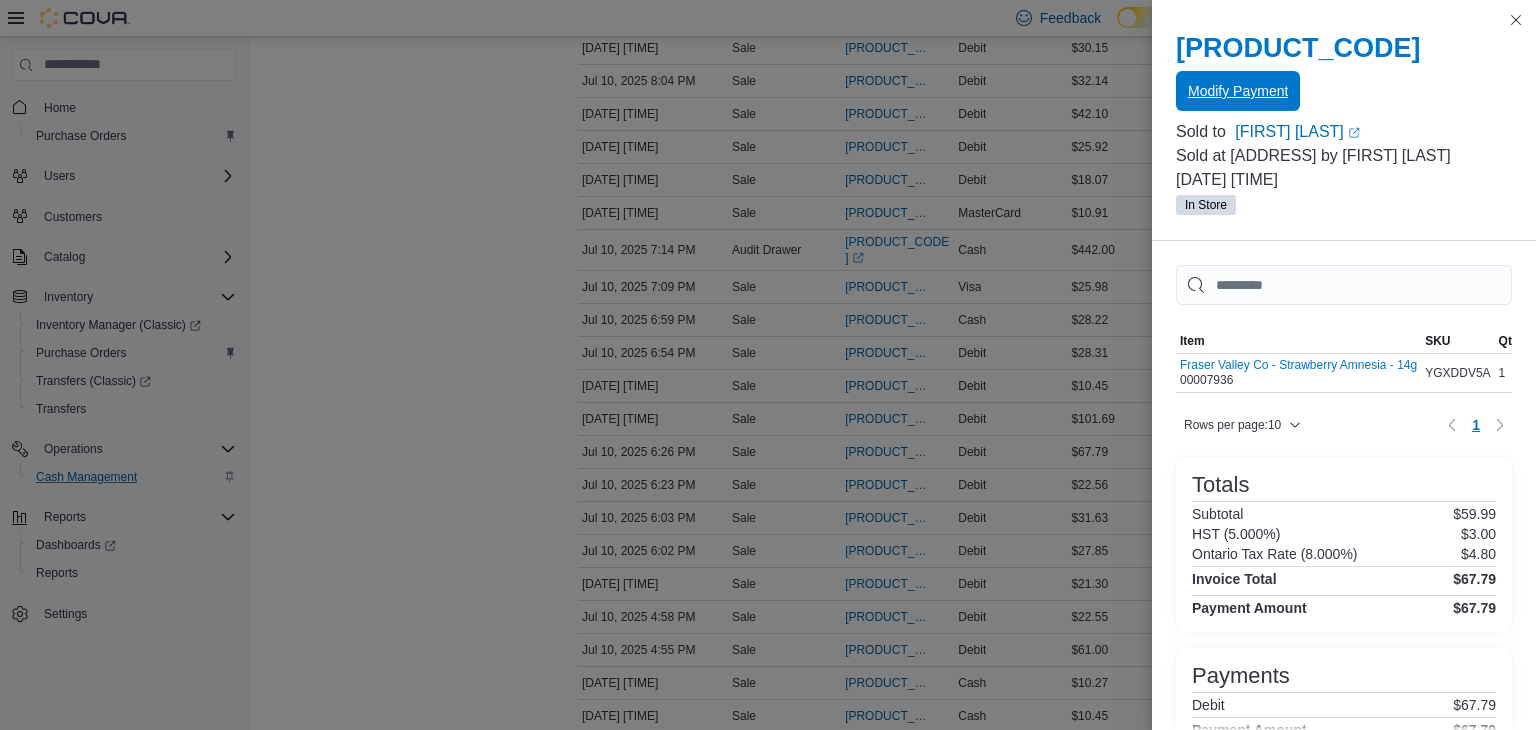 click on "Modify Payment" at bounding box center [1238, 91] 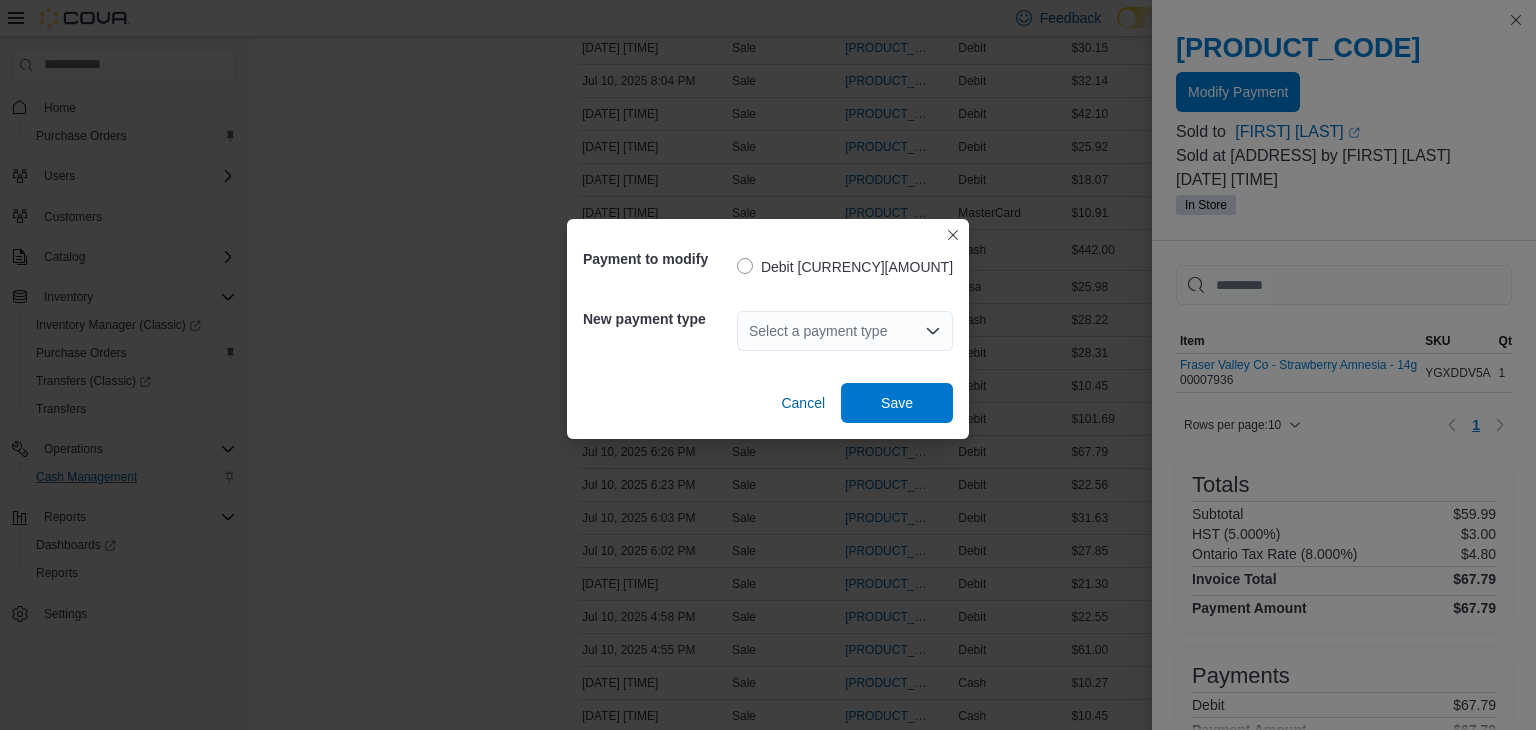 click on "Select a payment type" at bounding box center (845, 331) 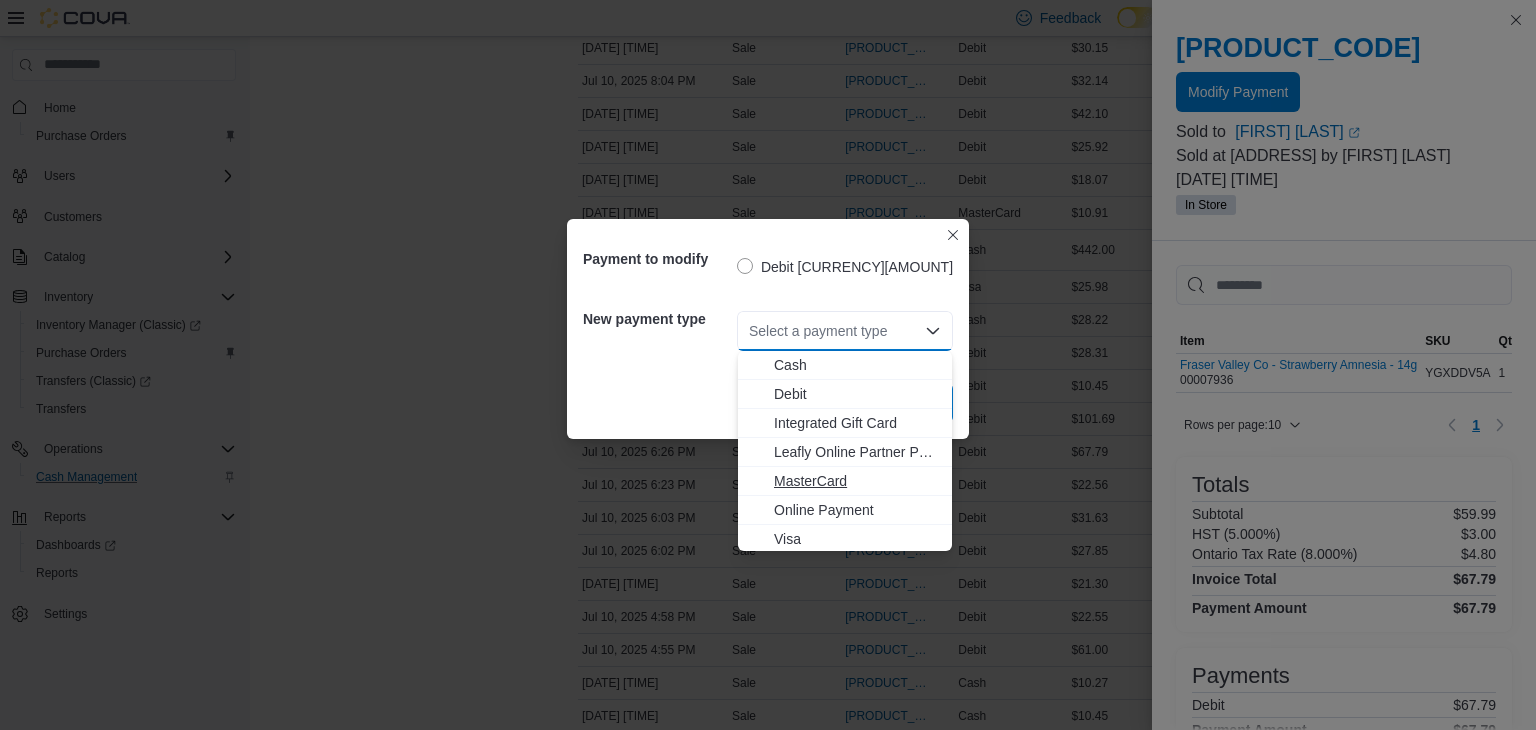 click on "MasterCard" at bounding box center [857, 481] 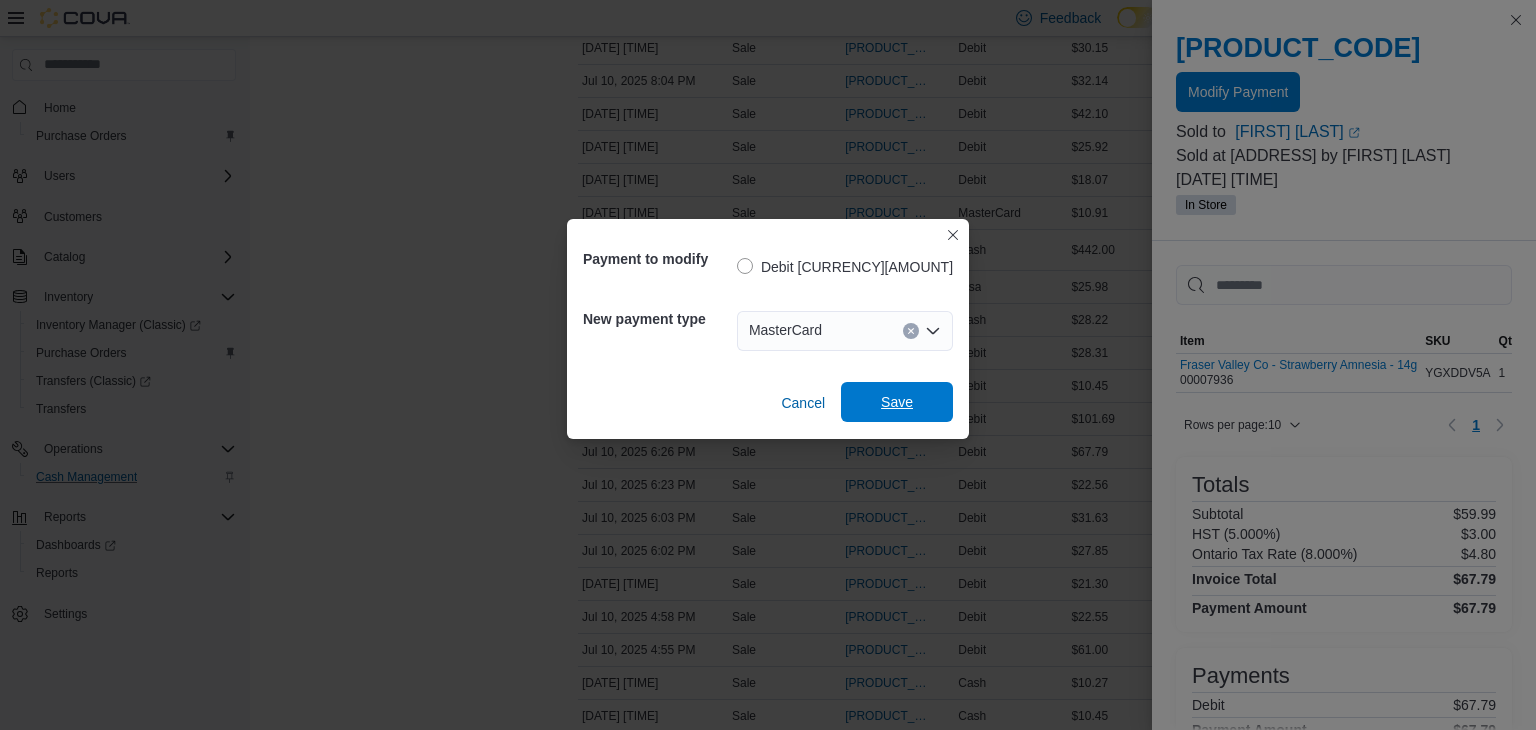 click on "Save" at bounding box center [897, 402] 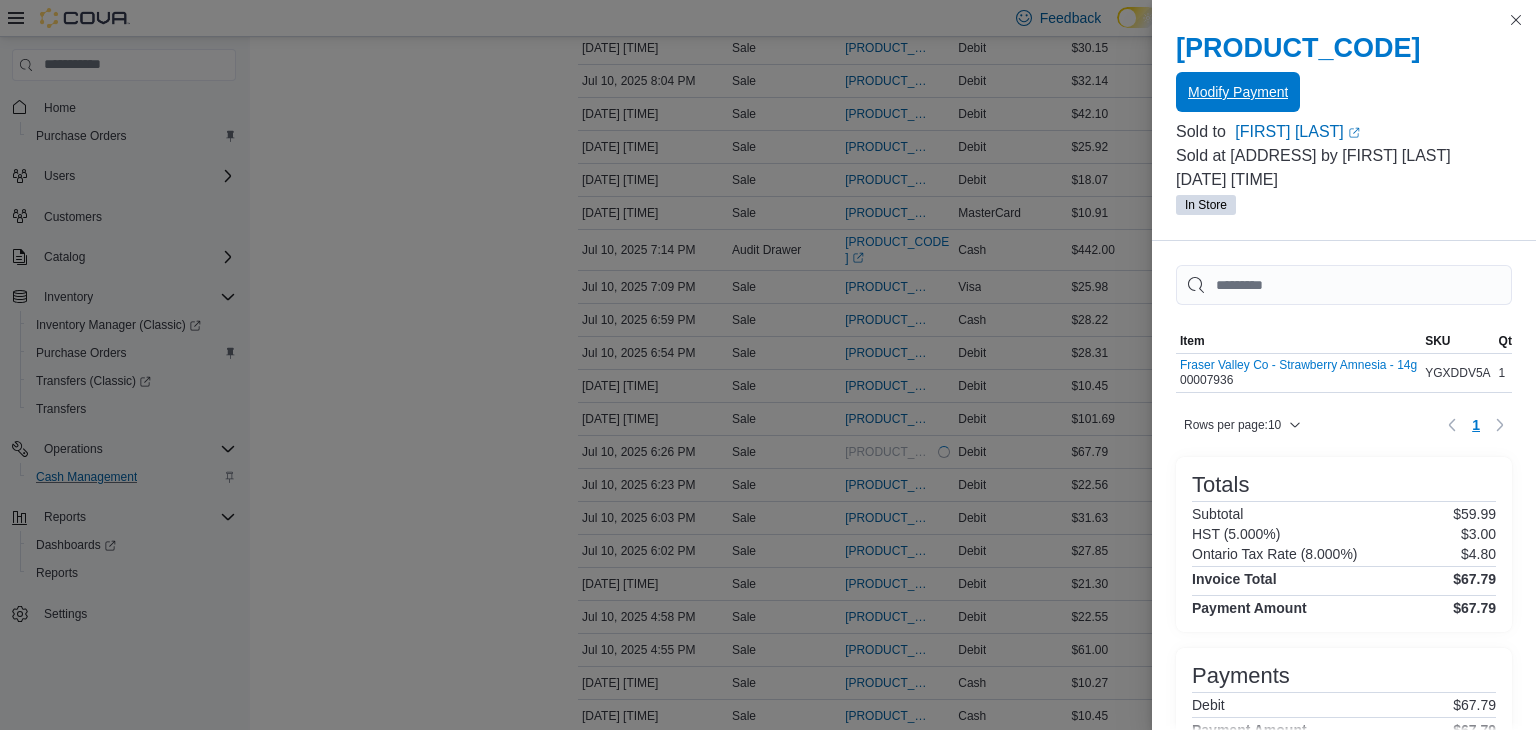 scroll, scrollTop: 0, scrollLeft: 0, axis: both 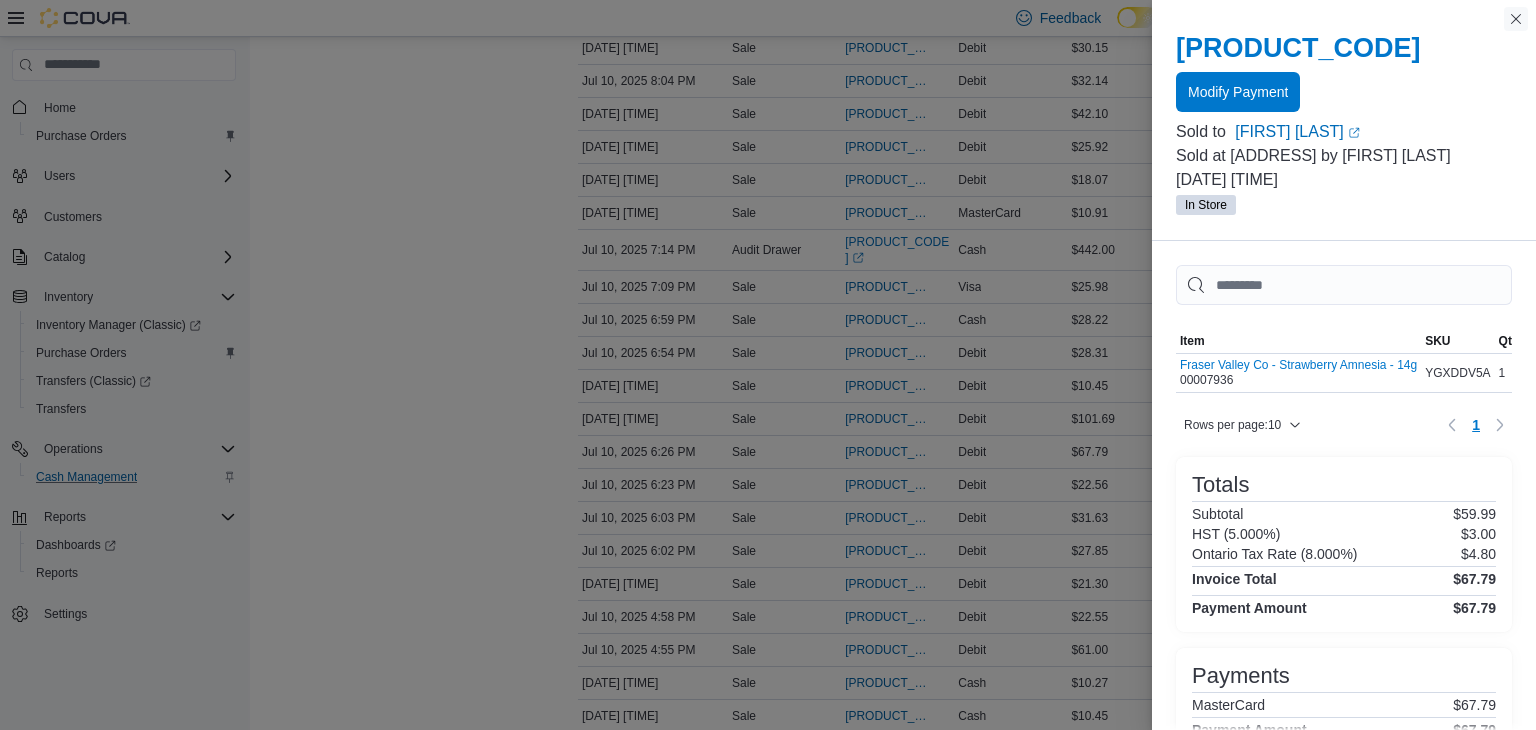 click at bounding box center (1516, 19) 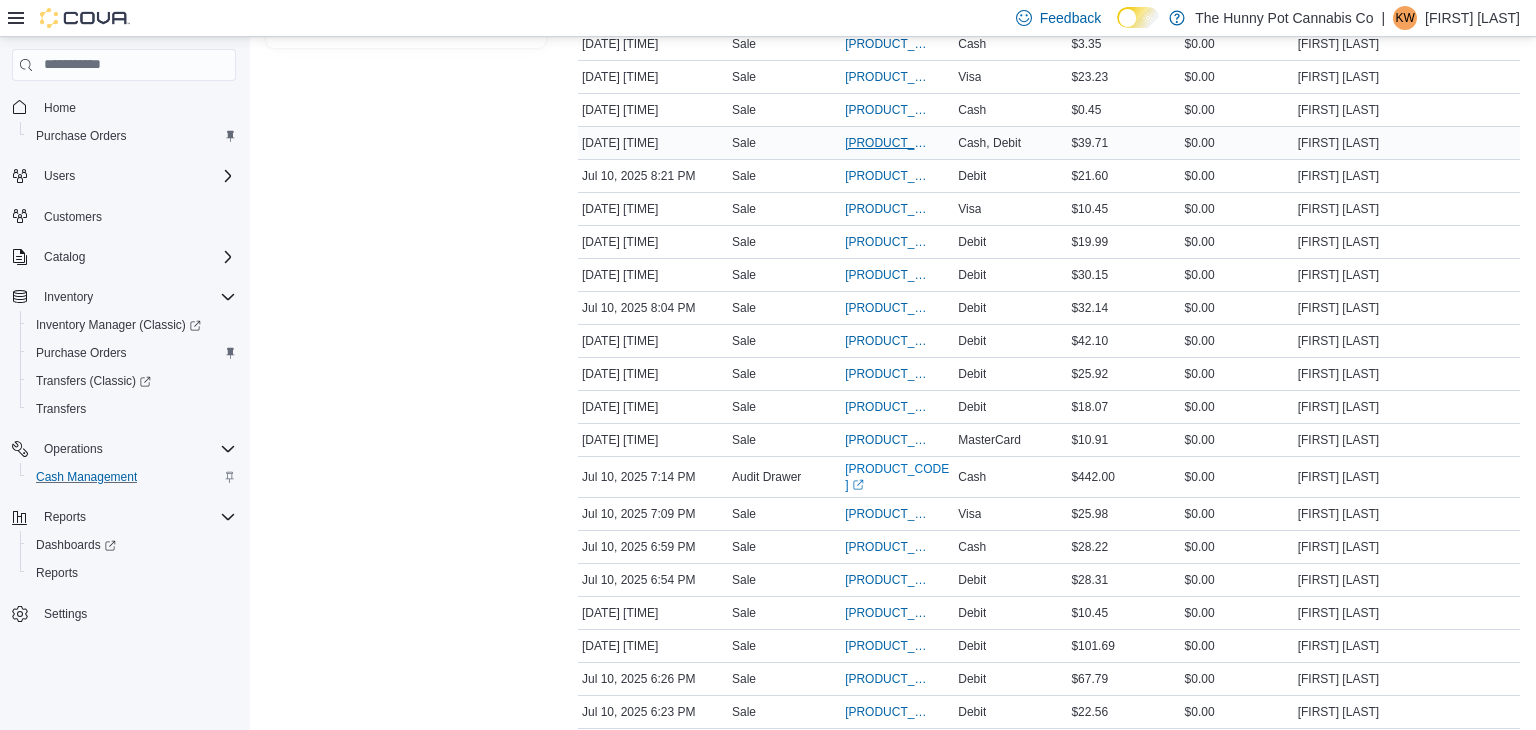 scroll, scrollTop: 407, scrollLeft: 0, axis: vertical 